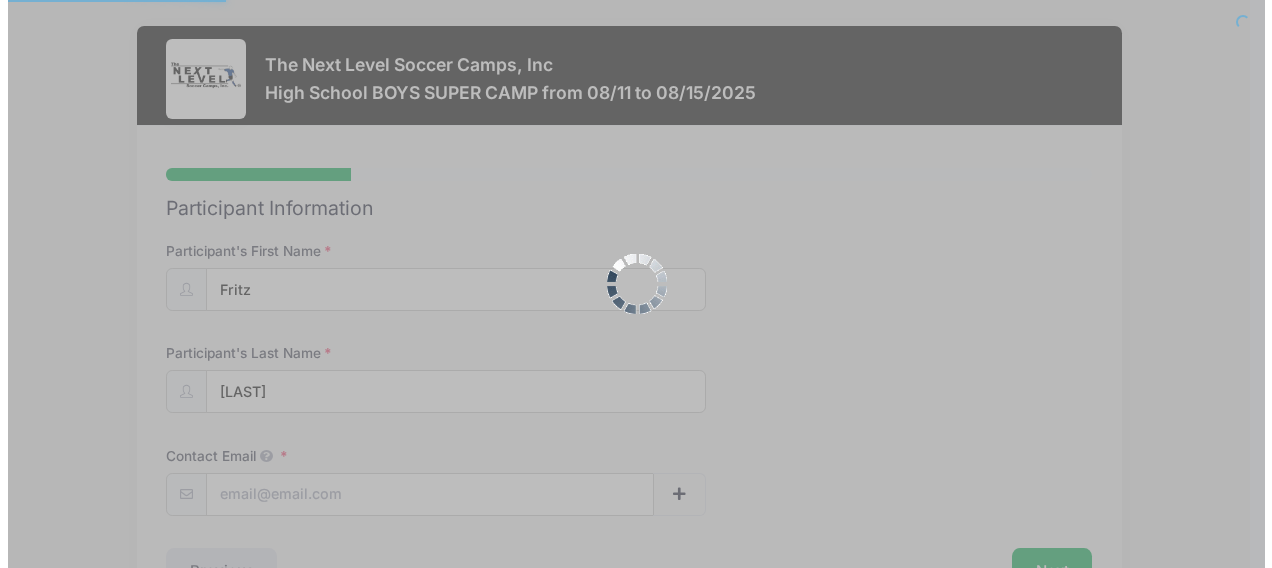 scroll, scrollTop: 0, scrollLeft: 0, axis: both 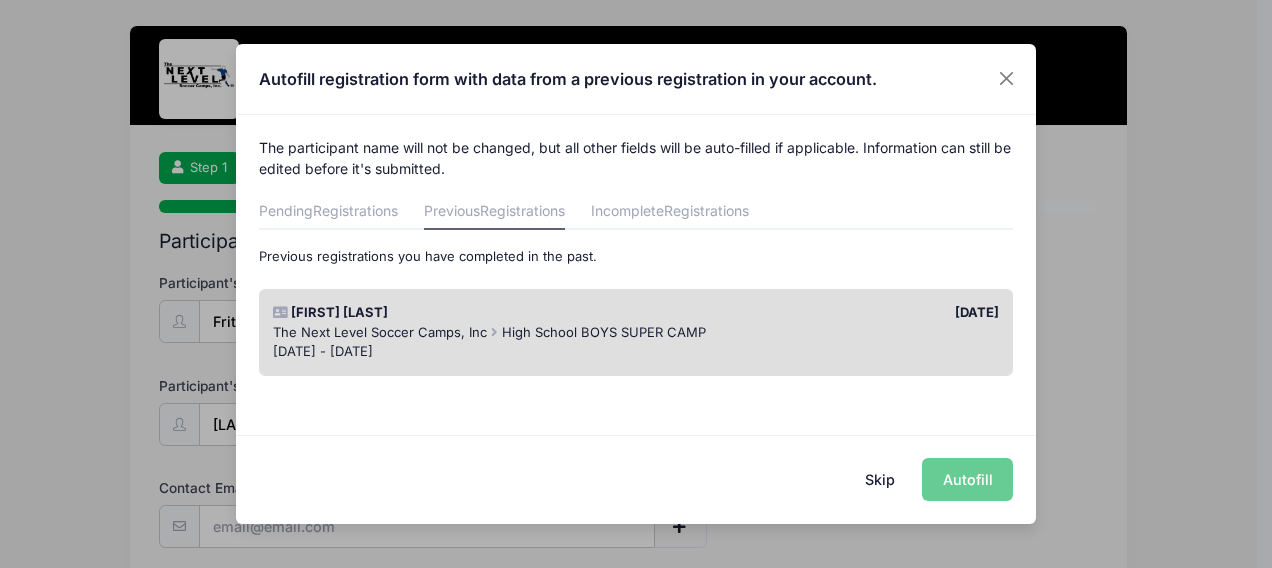 click on "[DATE] - [DATE]" at bounding box center [636, 352] 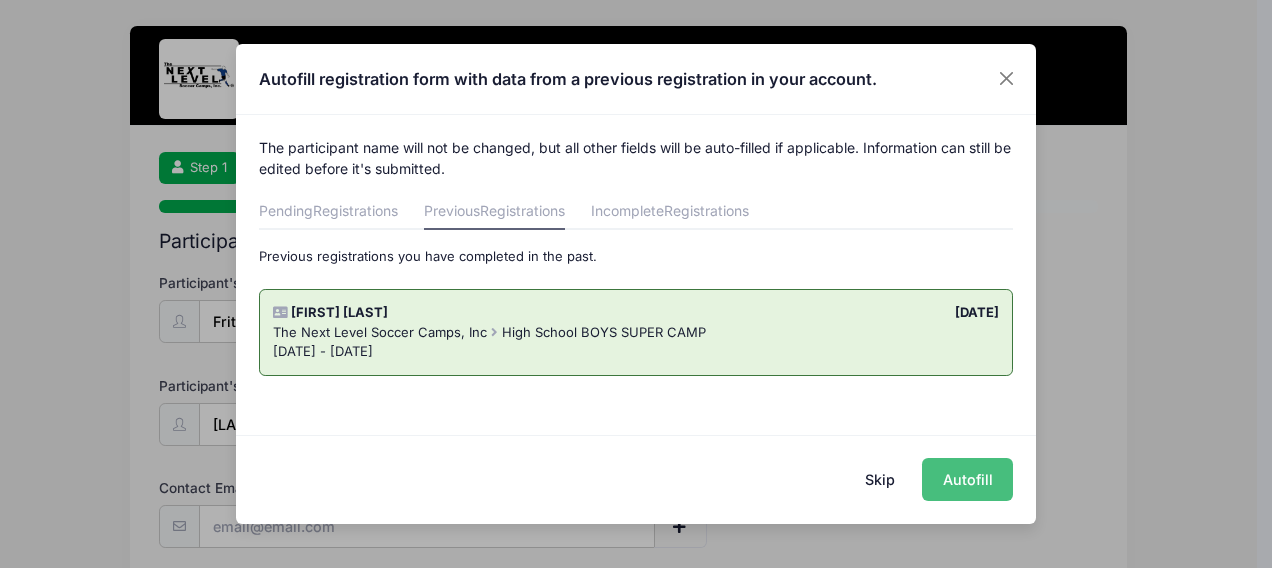 click on "Autofill" at bounding box center [967, 479] 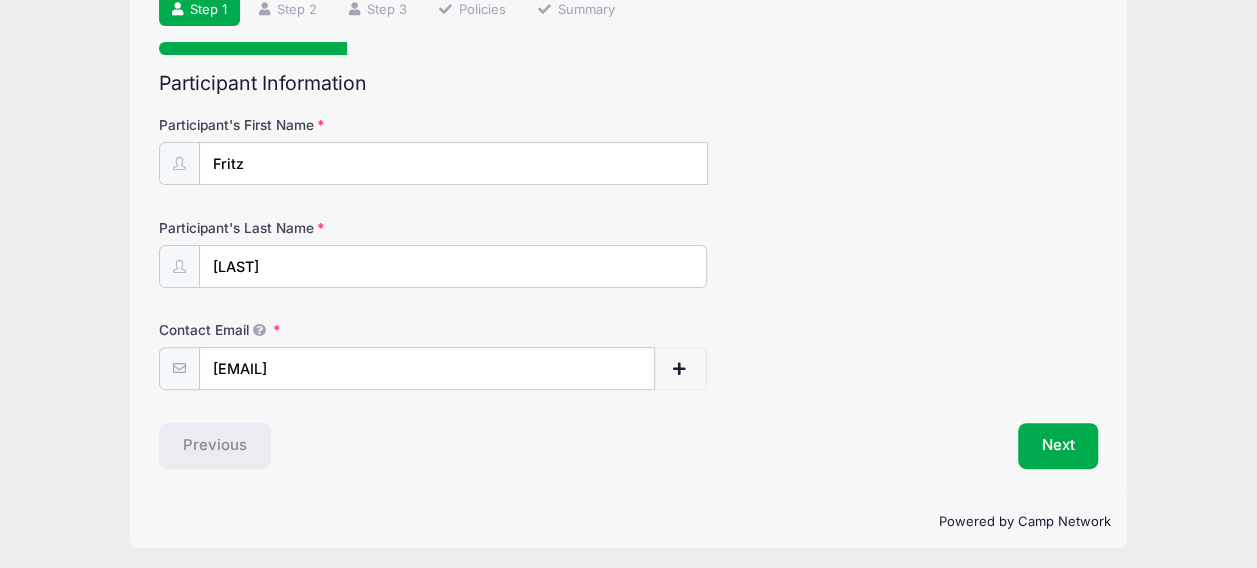 scroll, scrollTop: 160, scrollLeft: 0, axis: vertical 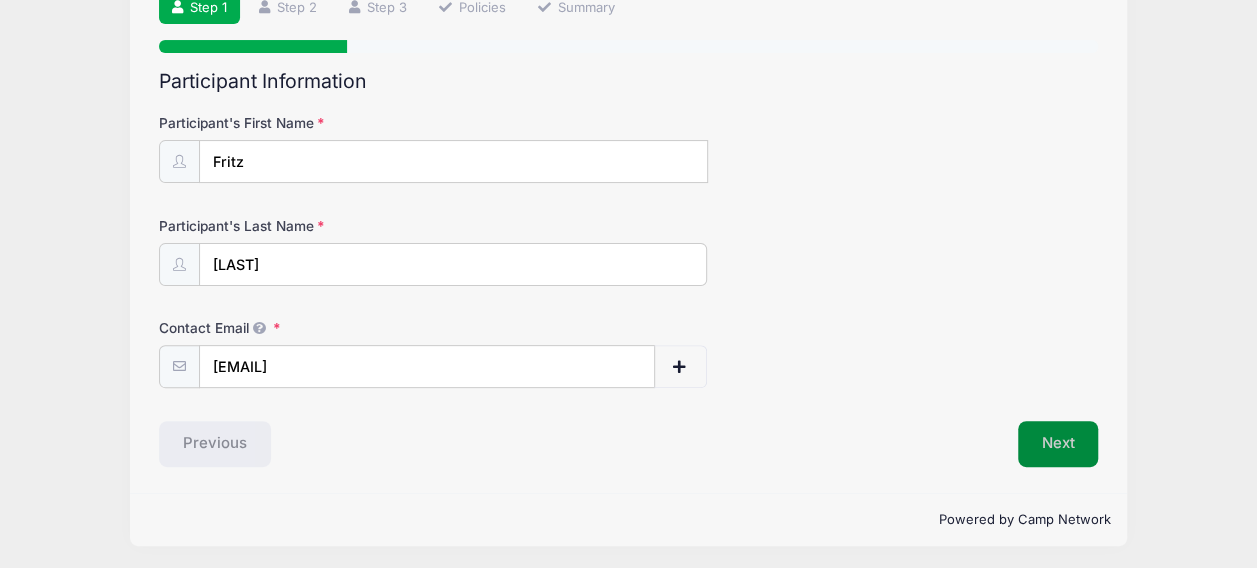 click on "Next" at bounding box center [1058, 444] 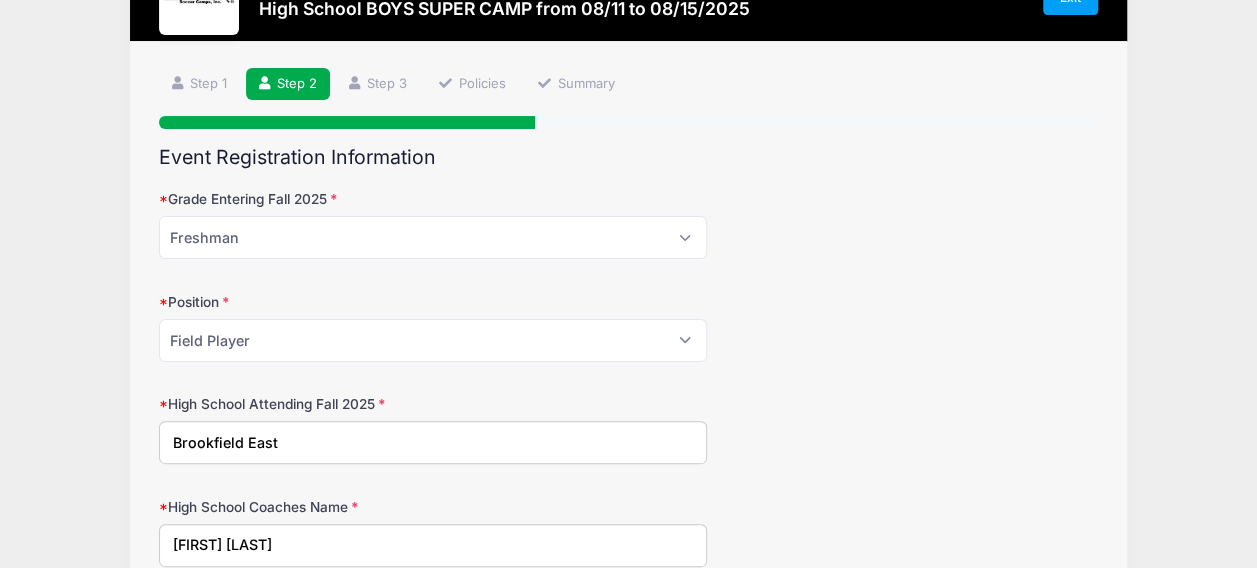 scroll, scrollTop: 0, scrollLeft: 0, axis: both 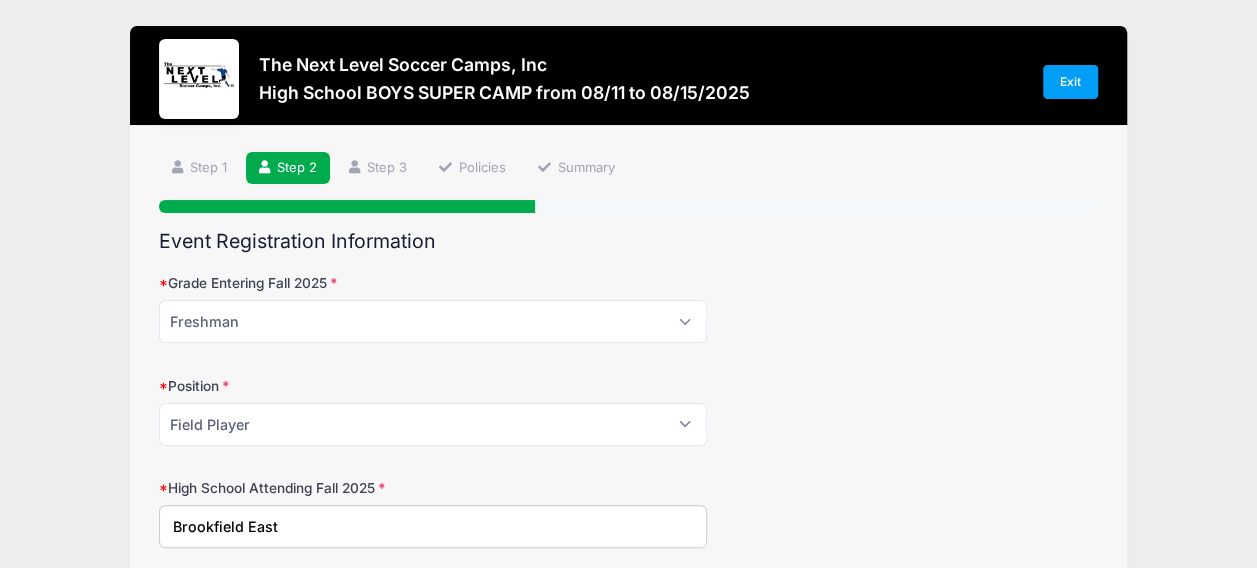 click on "Grade Entering Fall 2025
Please Select 8th Grade
Freshman
Sophomore
Junior
Senior
Position
Please Select Field Player
Goalkeeper
High School Attending Fall 2025
Brookfield East
High School Coaches Name
City" at bounding box center (628, 906) 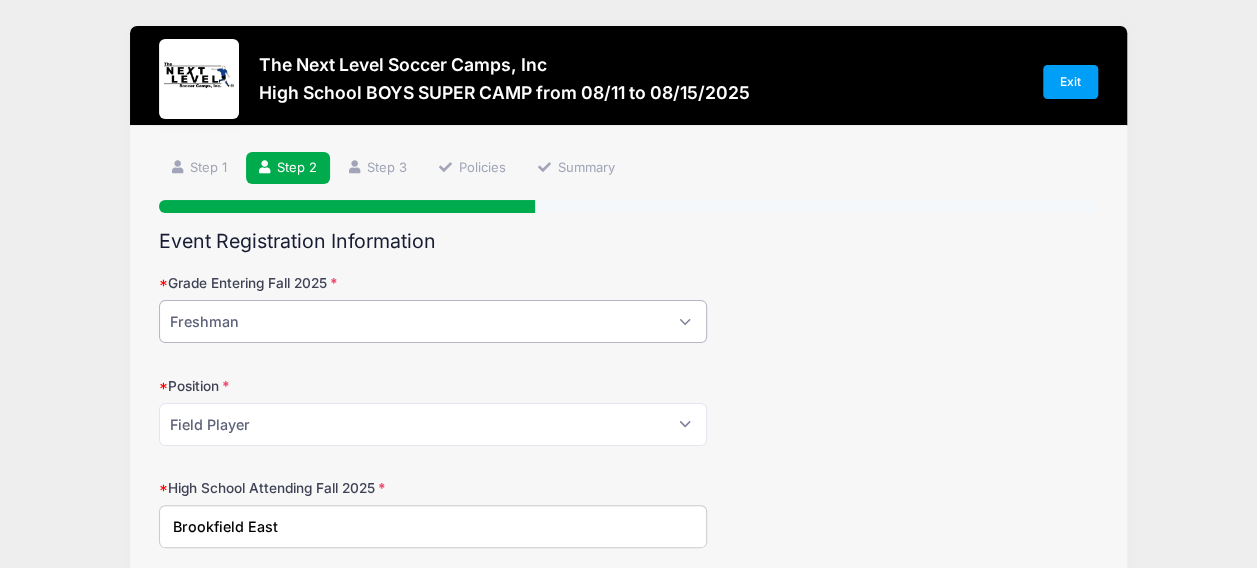 click on "Please Select 8th Grade
Freshman
Sophomore
Junior
Senior" at bounding box center [433, 321] 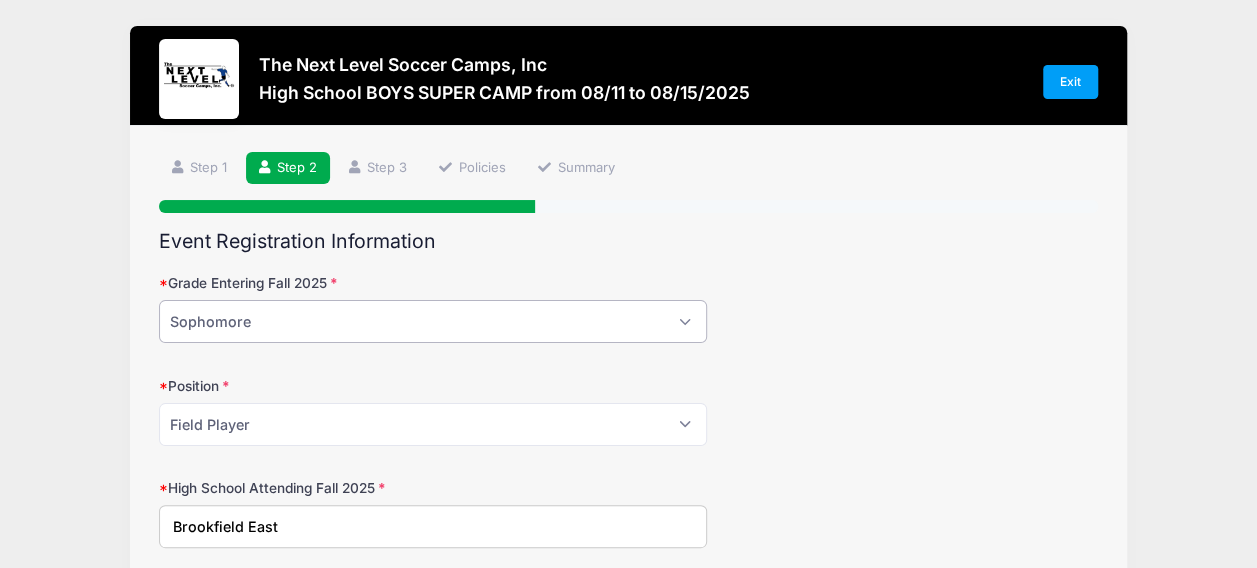 click on "Please Select 8th Grade
Freshman
Sophomore
Junior
Senior" at bounding box center (433, 321) 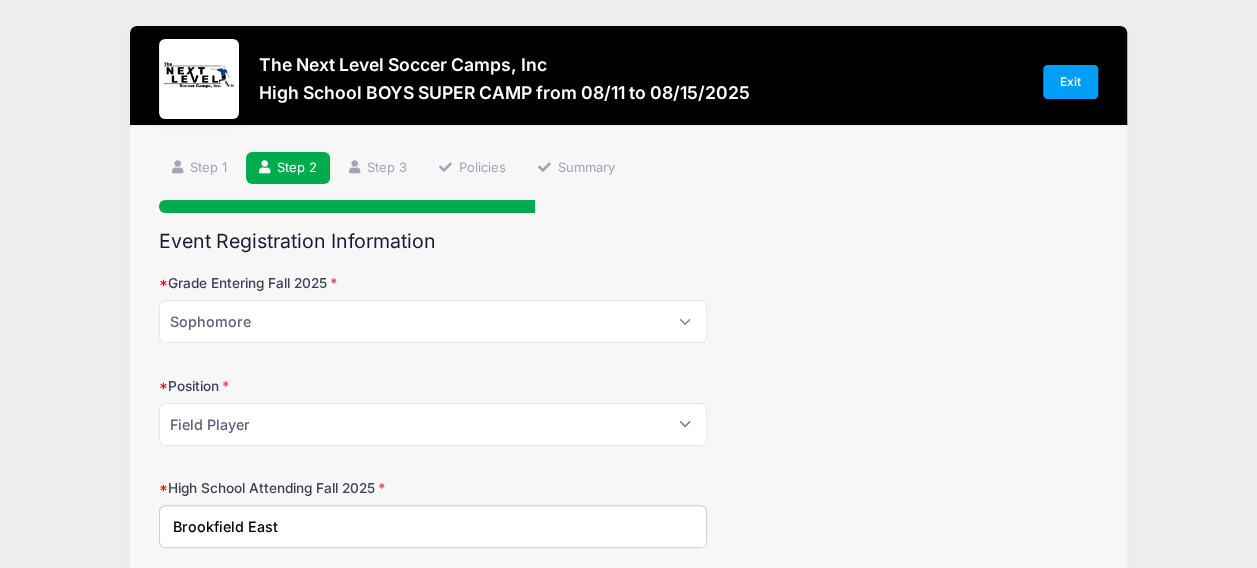 click on "Grade Entering Fall 2025
Please Select 8th Grade
Freshman
Sophomore
Junior
Senior" at bounding box center (628, 308) 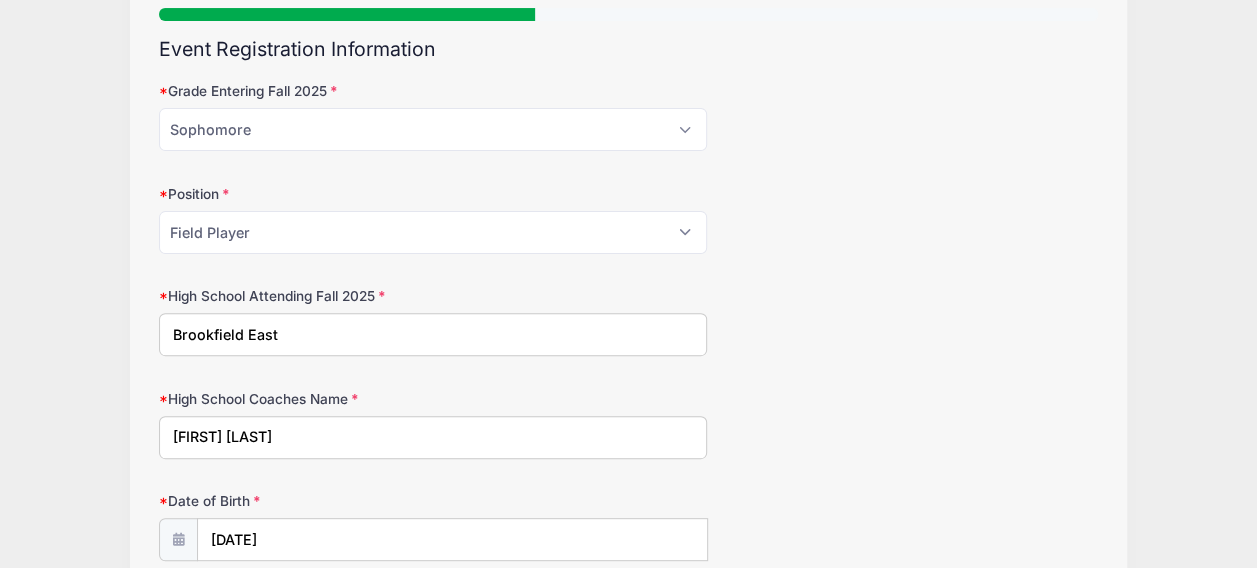 scroll, scrollTop: 400, scrollLeft: 0, axis: vertical 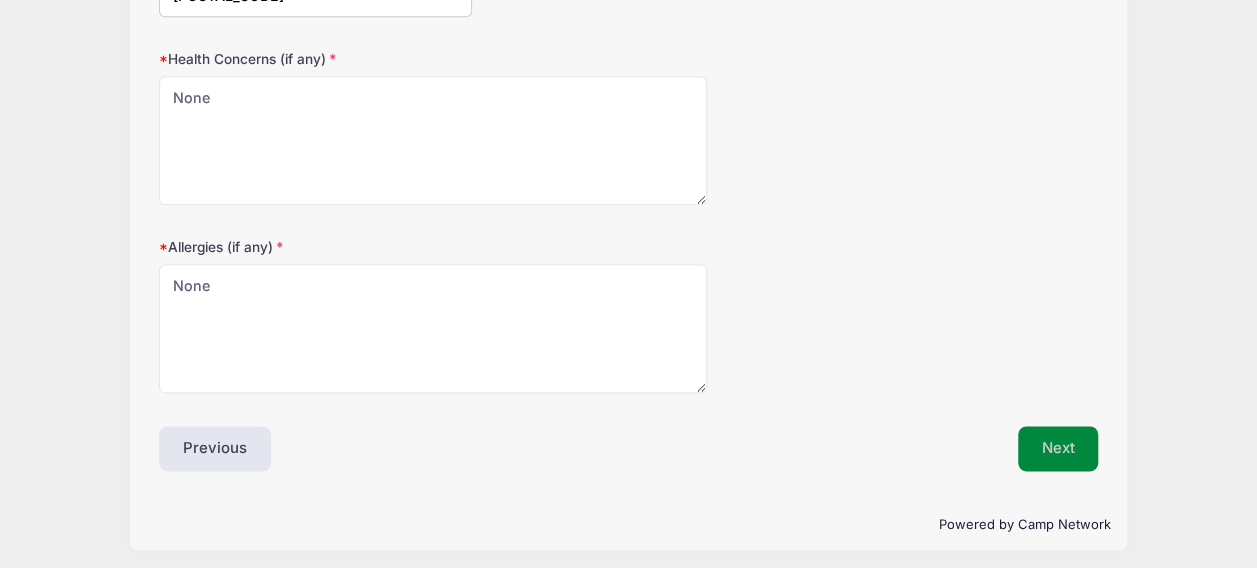 click on "Next" at bounding box center [1058, 449] 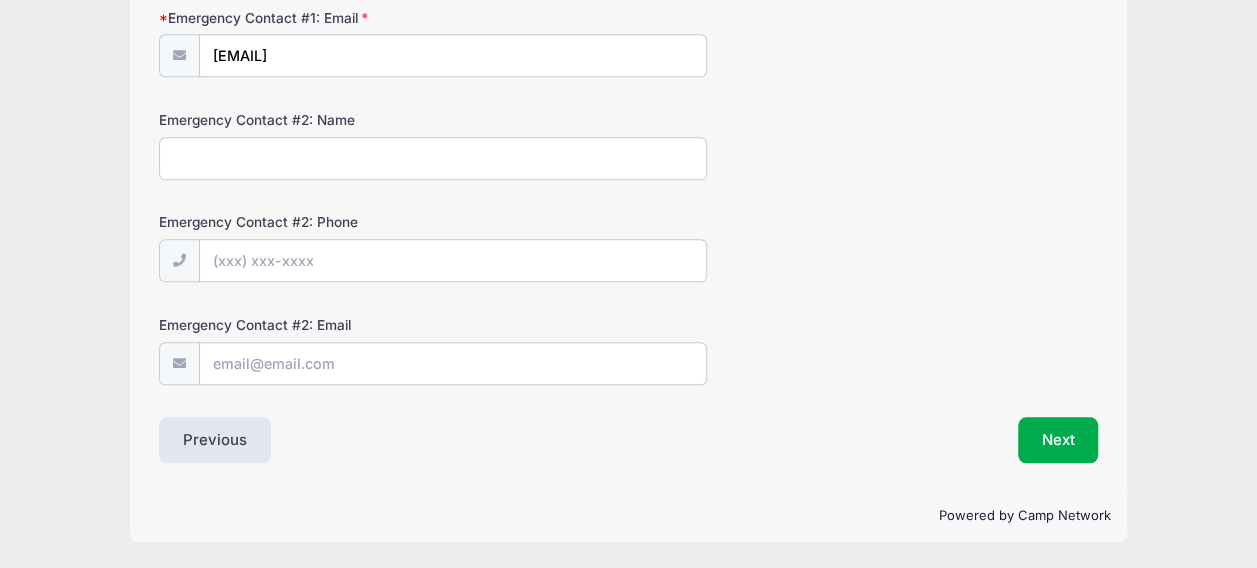 scroll, scrollTop: 550, scrollLeft: 0, axis: vertical 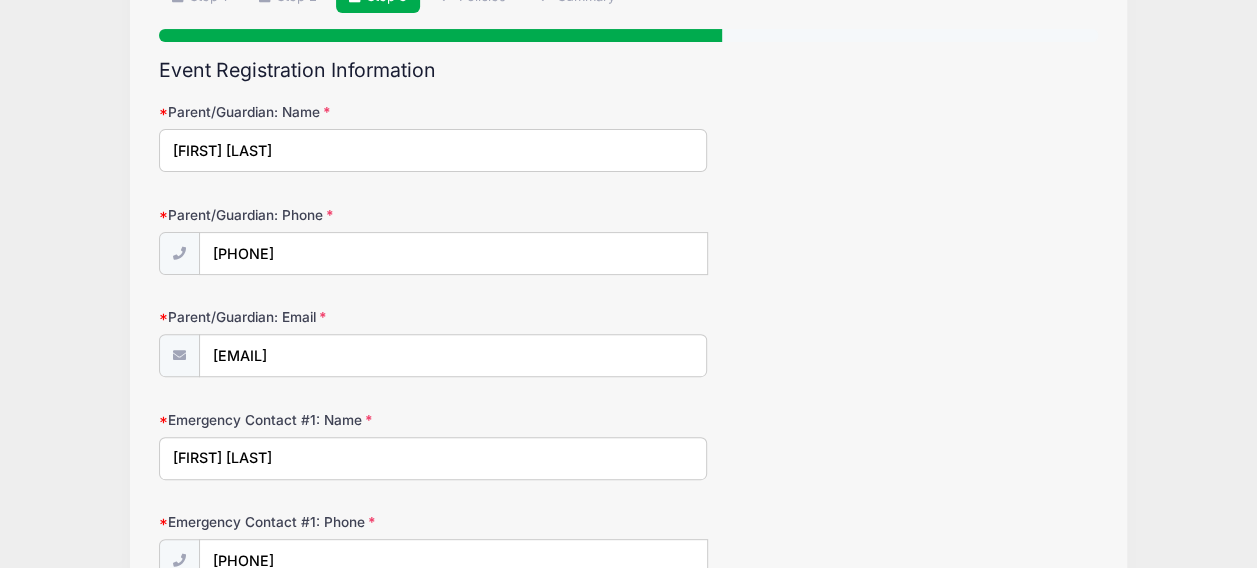 drag, startPoint x: 173, startPoint y: 452, endPoint x: 372, endPoint y: 442, distance: 199.2511 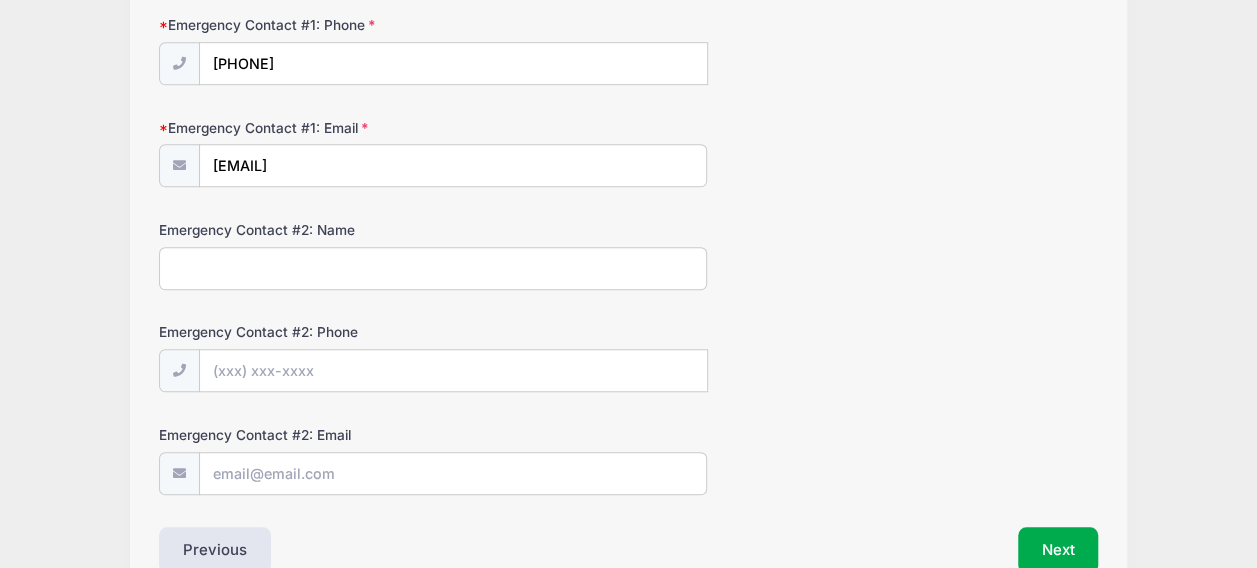 scroll, scrollTop: 671, scrollLeft: 0, axis: vertical 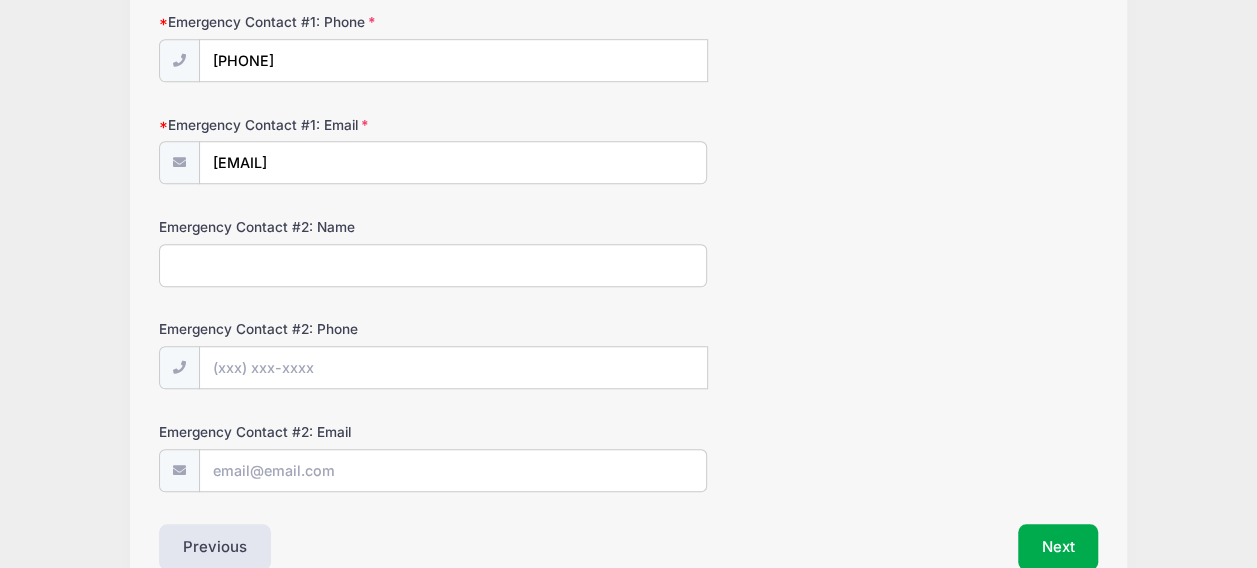 click on "Emergency Contact #2: Name" at bounding box center (433, 265) 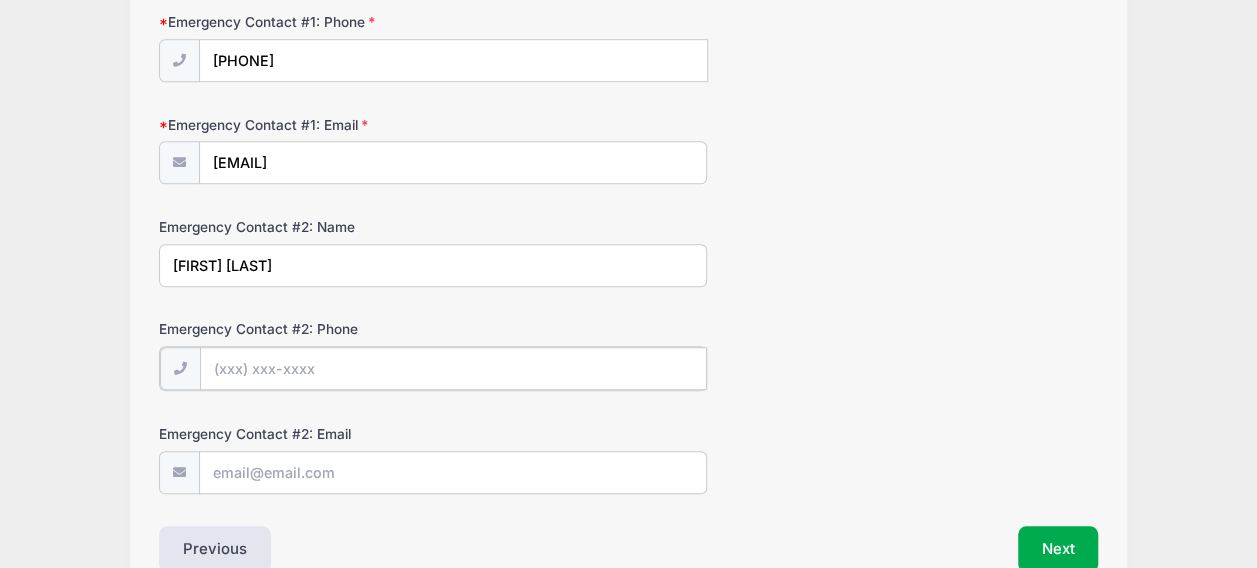 click on "Emergency Contact #2: Phone" at bounding box center (453, 368) 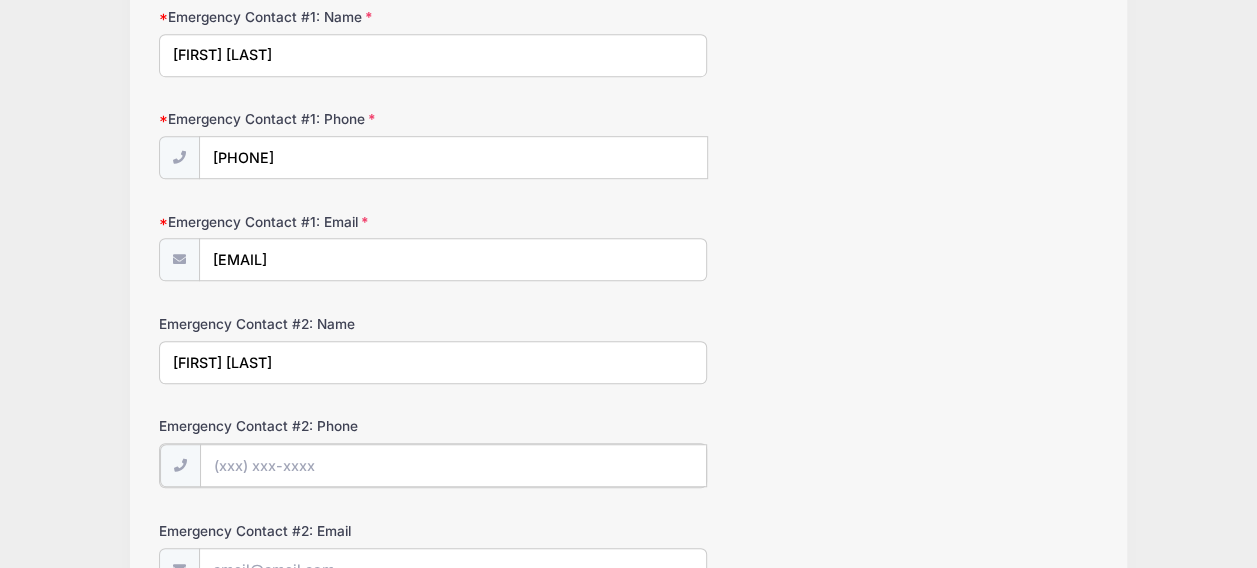 scroll, scrollTop: 471, scrollLeft: 0, axis: vertical 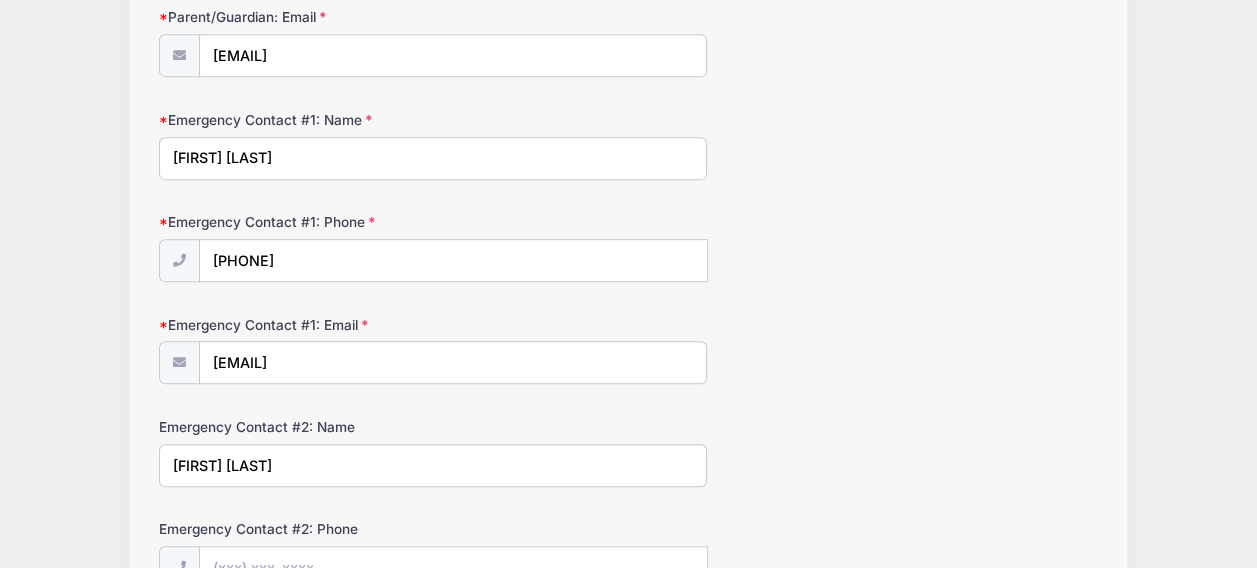 drag, startPoint x: 303, startPoint y: 166, endPoint x: 152, endPoint y: 161, distance: 151.08276 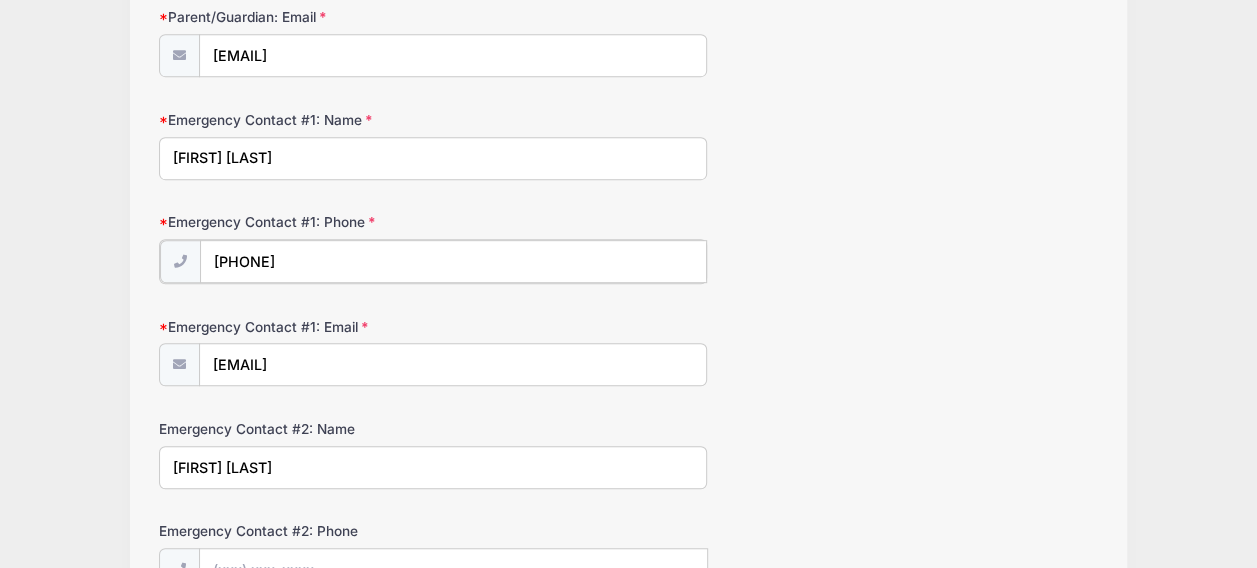 drag, startPoint x: 336, startPoint y: 260, endPoint x: 180, endPoint y: 254, distance: 156.11534 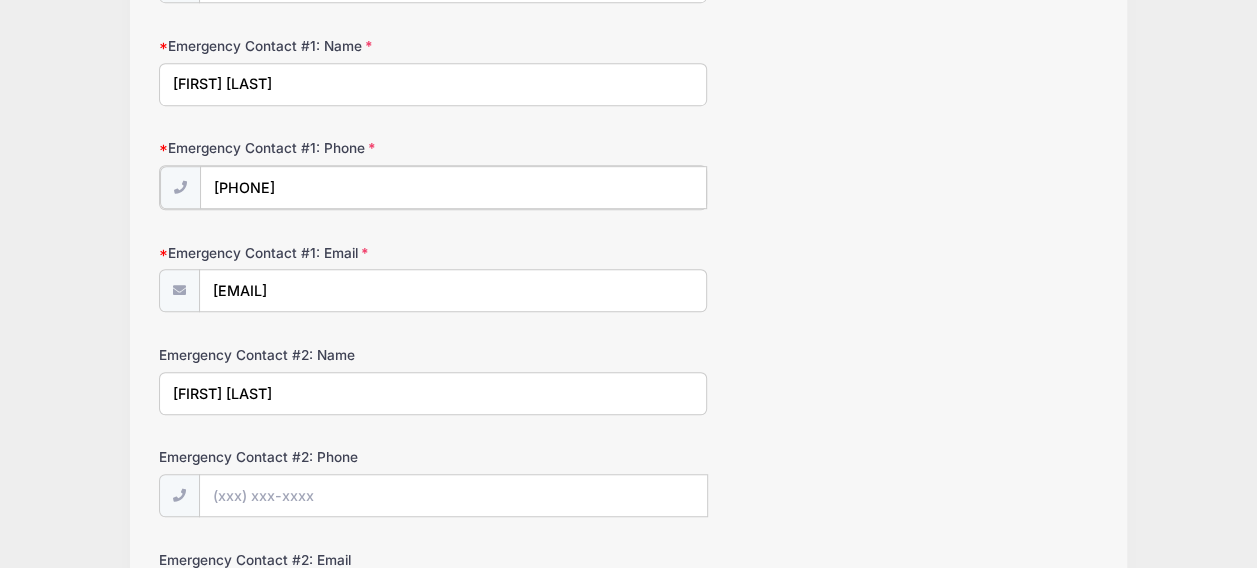 scroll, scrollTop: 671, scrollLeft: 0, axis: vertical 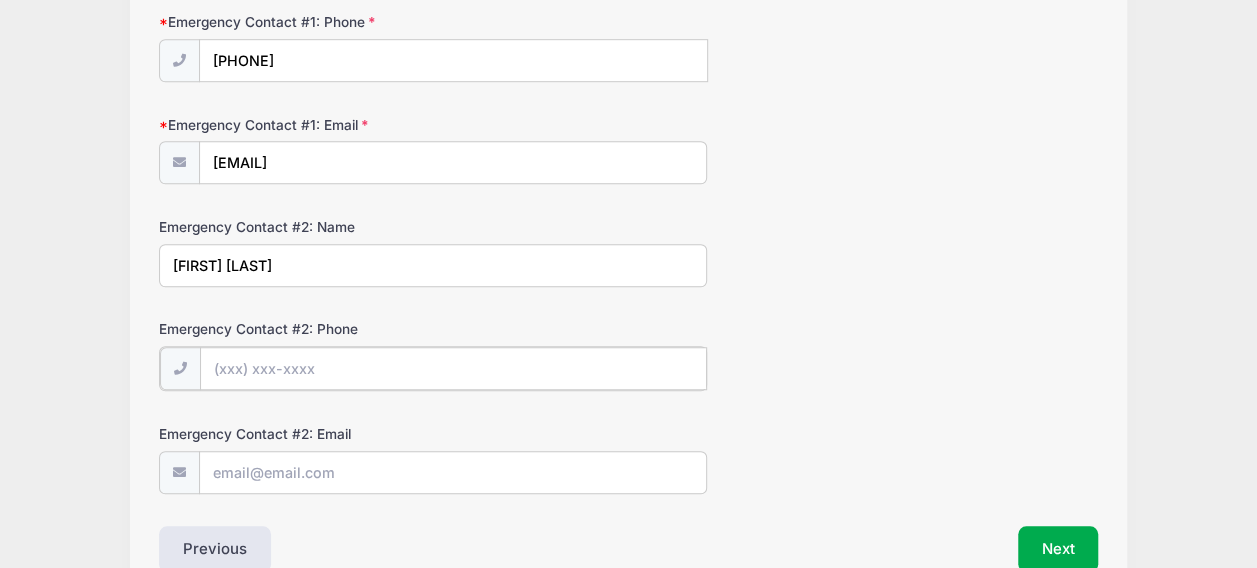 click on "Emergency Contact #2: Phone" at bounding box center (453, 368) 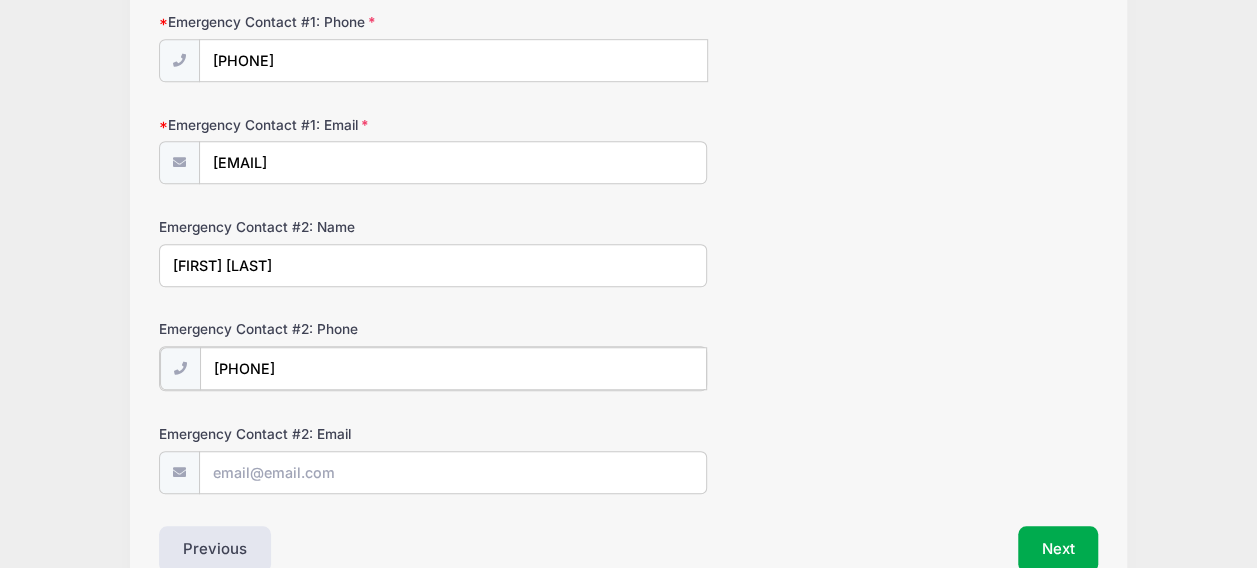 type on "([AREA]) [PHONE]" 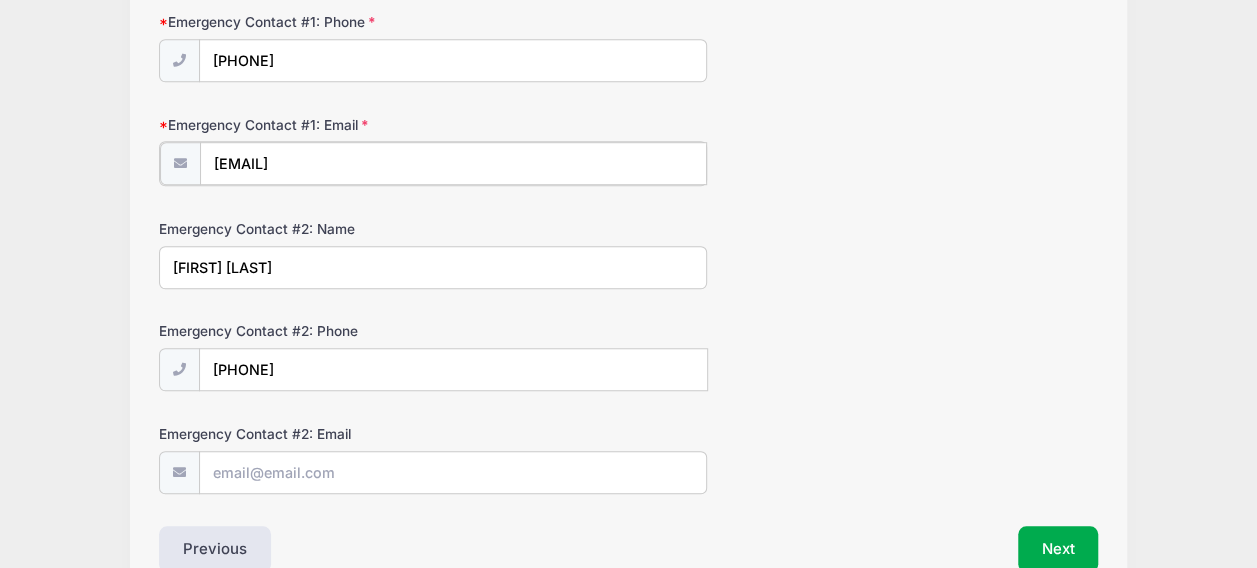 drag, startPoint x: 369, startPoint y: 164, endPoint x: 160, endPoint y: 178, distance: 209.46837 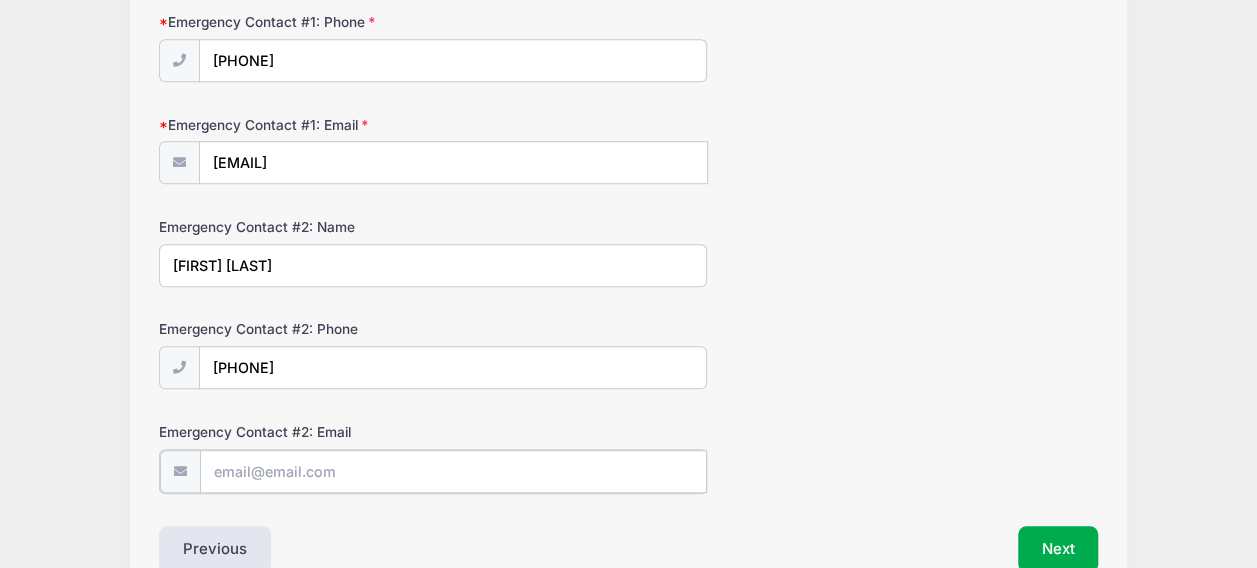 click on "Emergency Contact #2: Email" at bounding box center (453, 471) 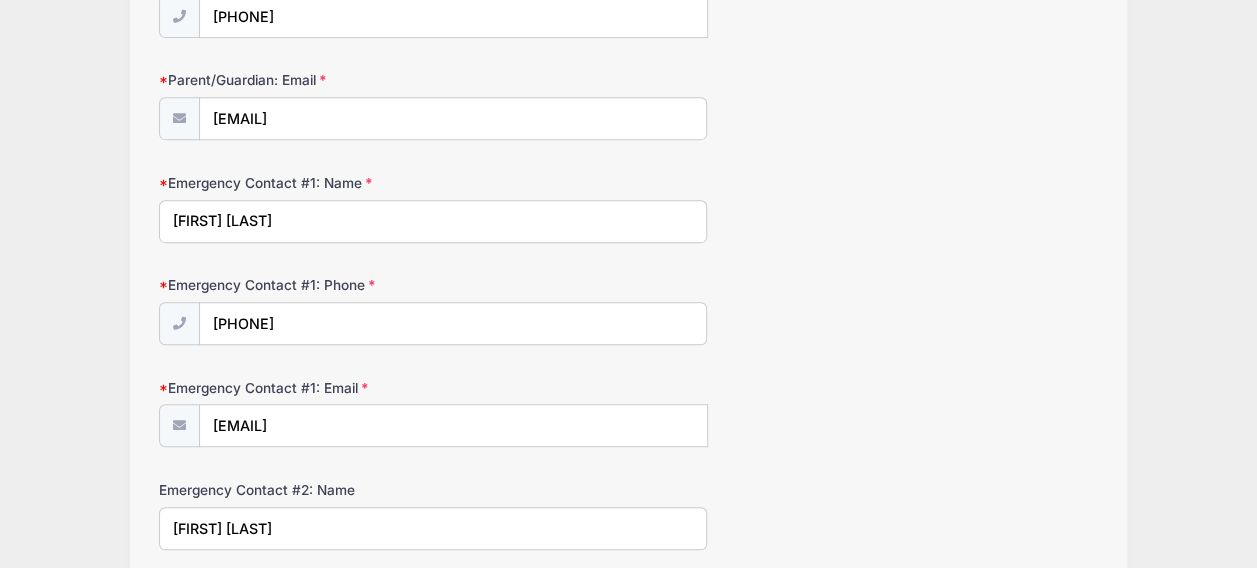 scroll, scrollTop: 371, scrollLeft: 0, axis: vertical 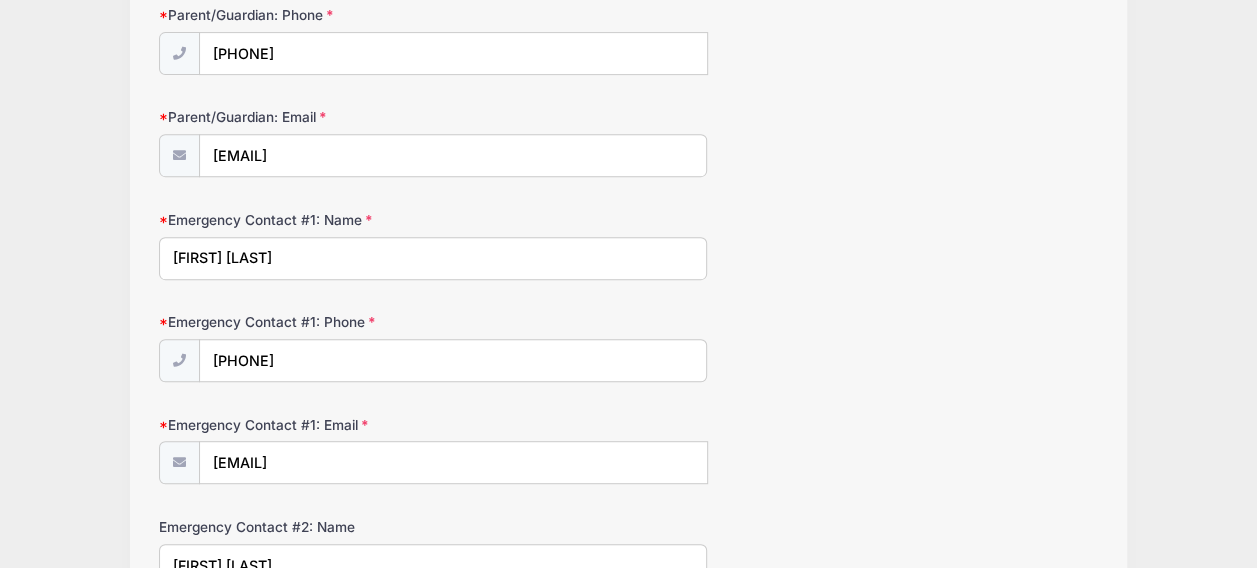 type on "[USERNAME]@[EXAMPLE.COM]" 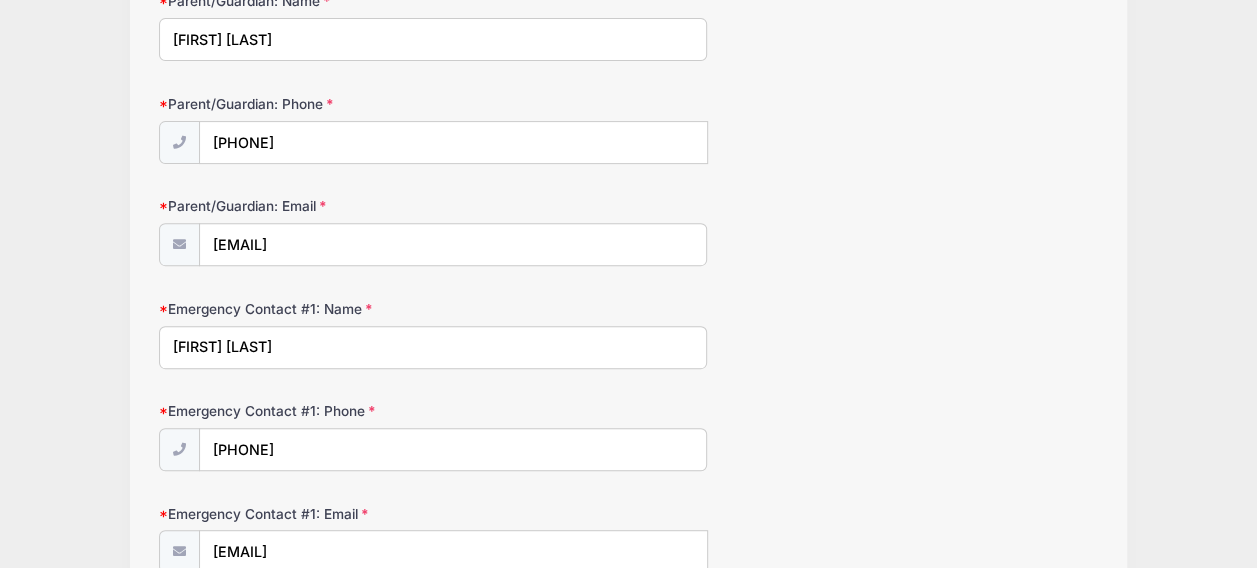 scroll, scrollTop: 171, scrollLeft: 0, axis: vertical 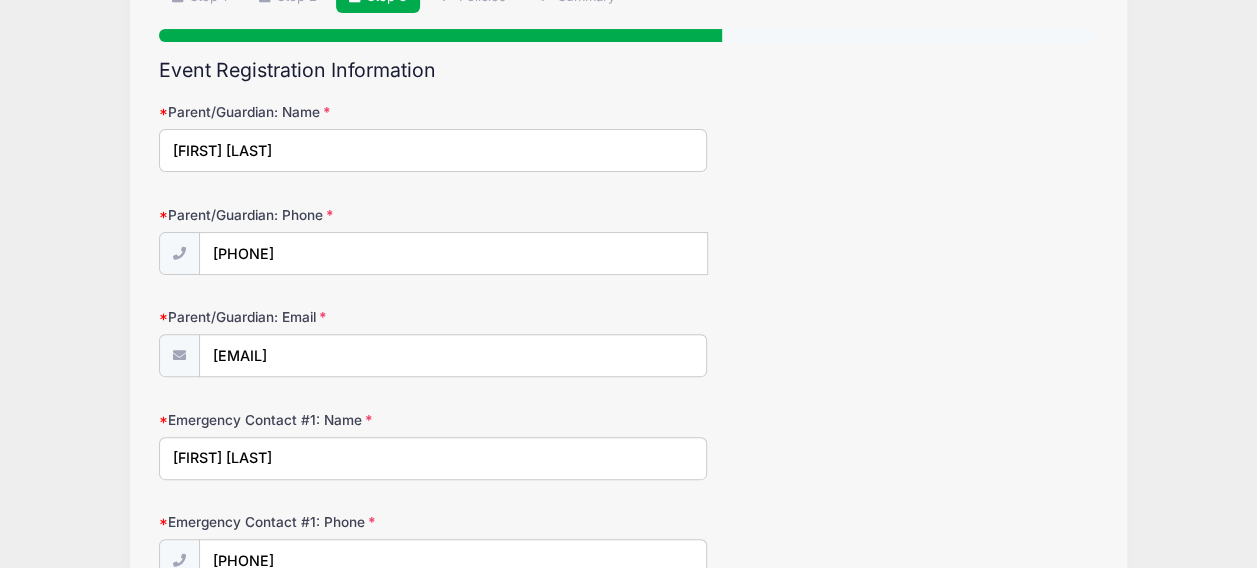 drag, startPoint x: 356, startPoint y: 154, endPoint x: 142, endPoint y: 155, distance: 214.00233 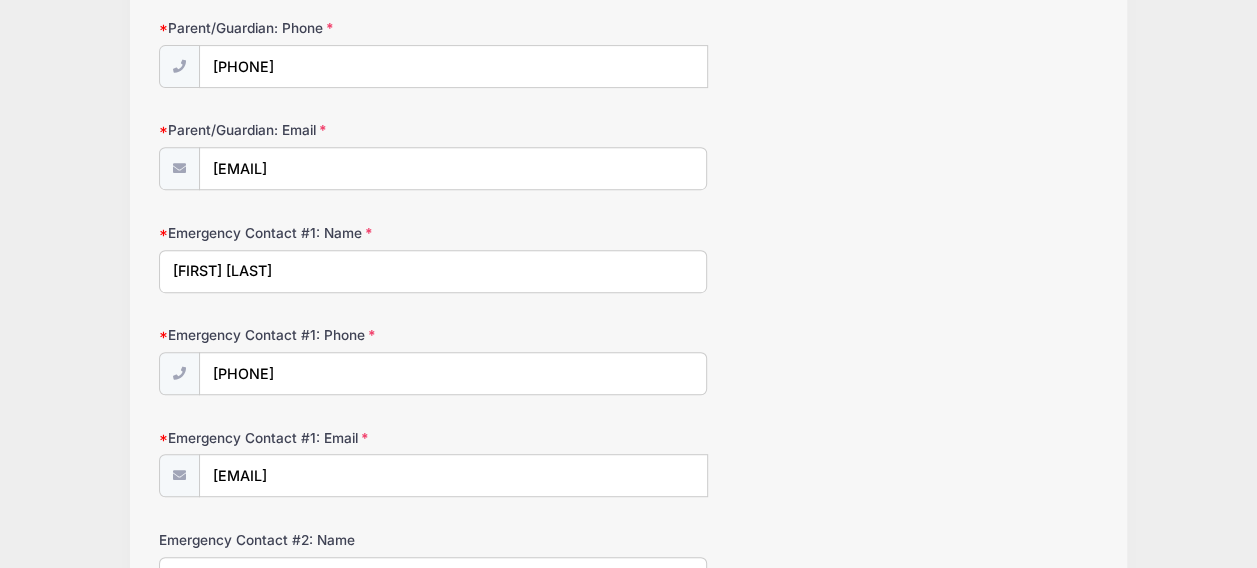 scroll, scrollTop: 371, scrollLeft: 0, axis: vertical 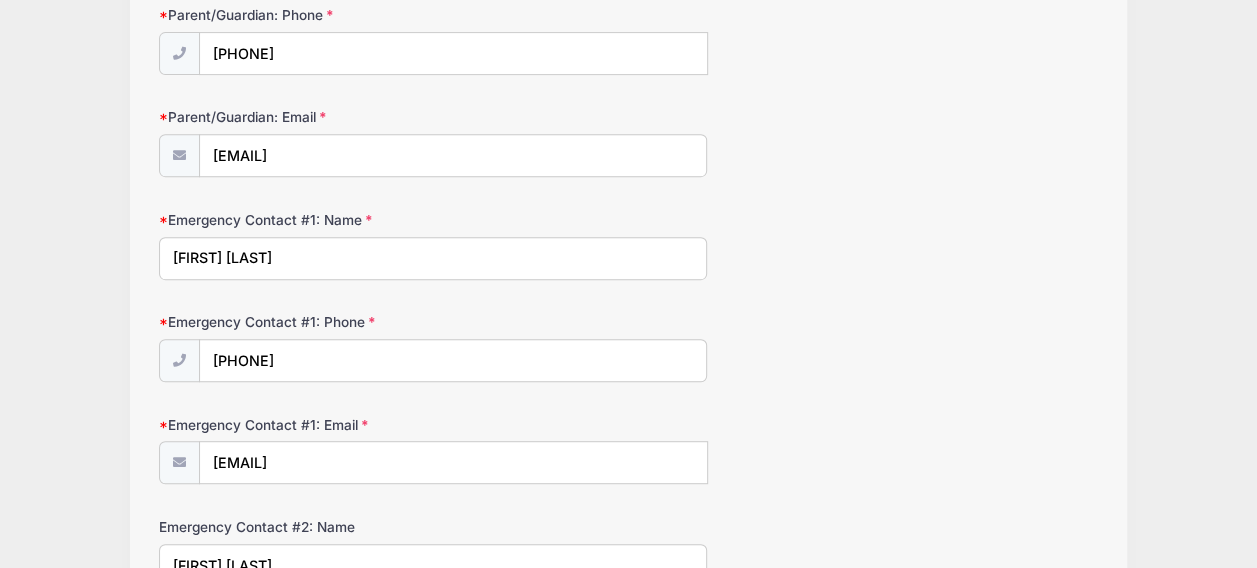 drag, startPoint x: 291, startPoint y: 253, endPoint x: 133, endPoint y: 249, distance: 158.05063 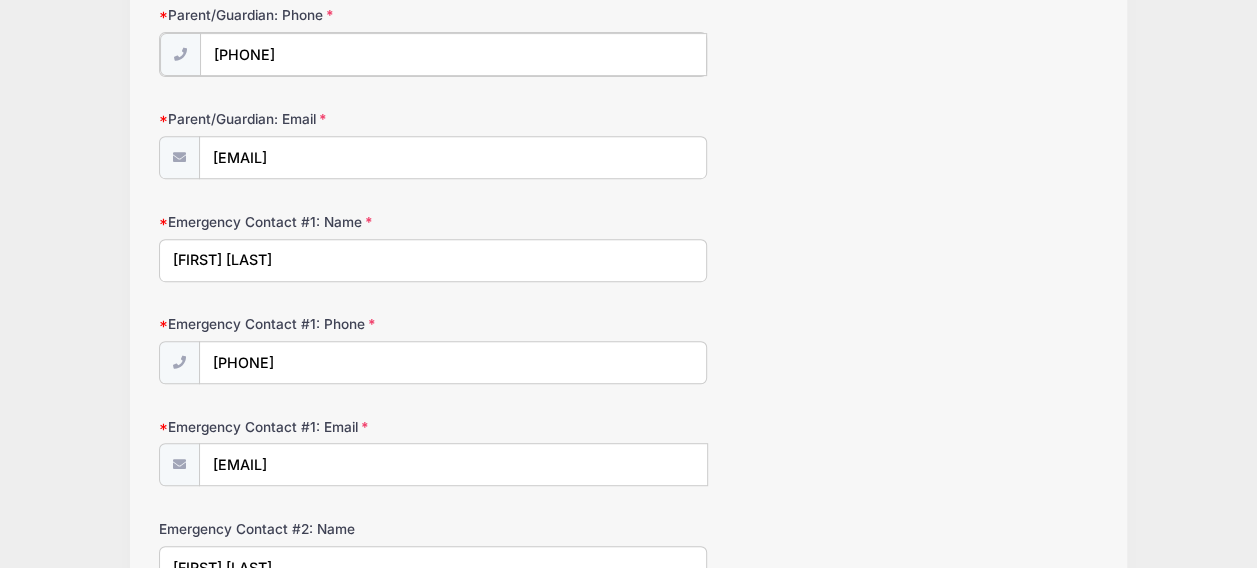 drag, startPoint x: 317, startPoint y: 52, endPoint x: 162, endPoint y: 58, distance: 155.11609 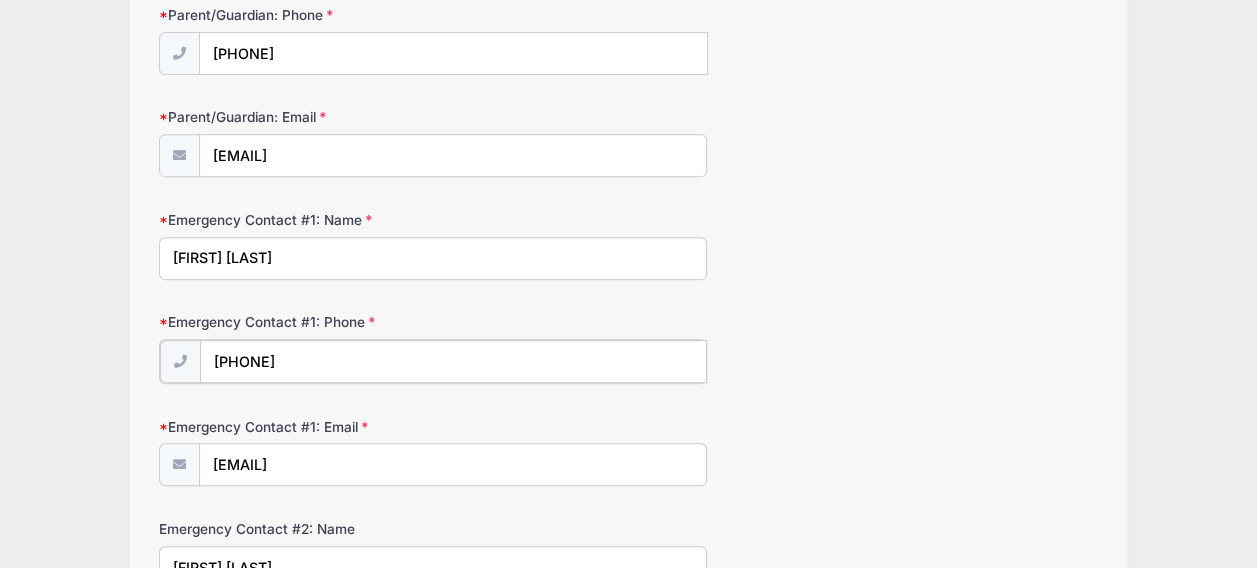 drag, startPoint x: 322, startPoint y: 353, endPoint x: 158, endPoint y: 340, distance: 164.51443 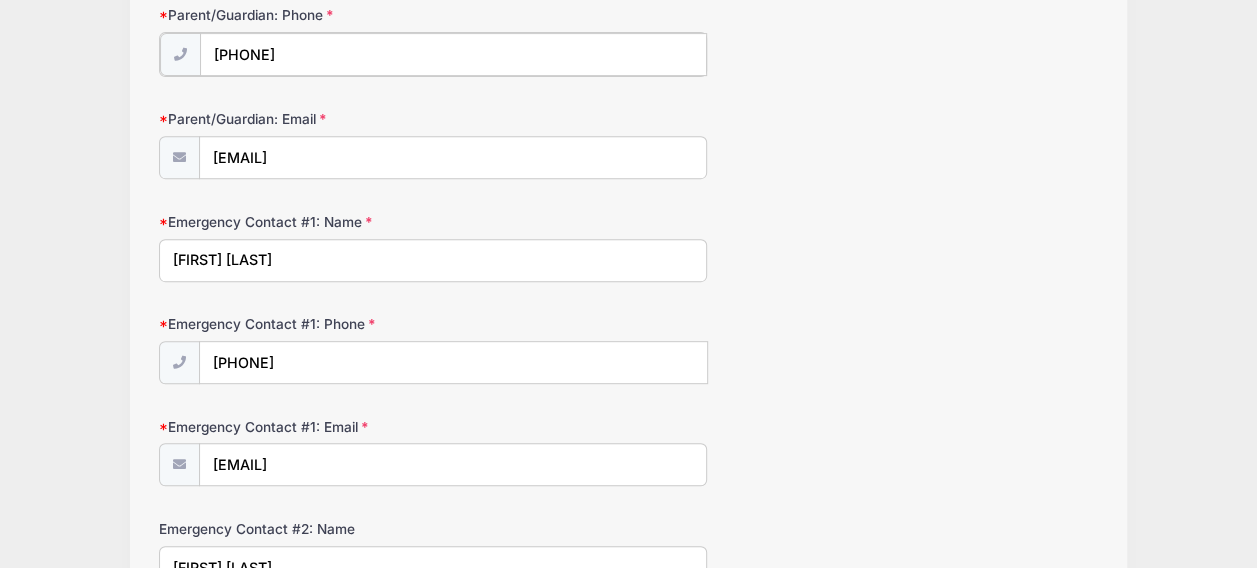 drag, startPoint x: 335, startPoint y: 44, endPoint x: 176, endPoint y: 56, distance: 159.4522 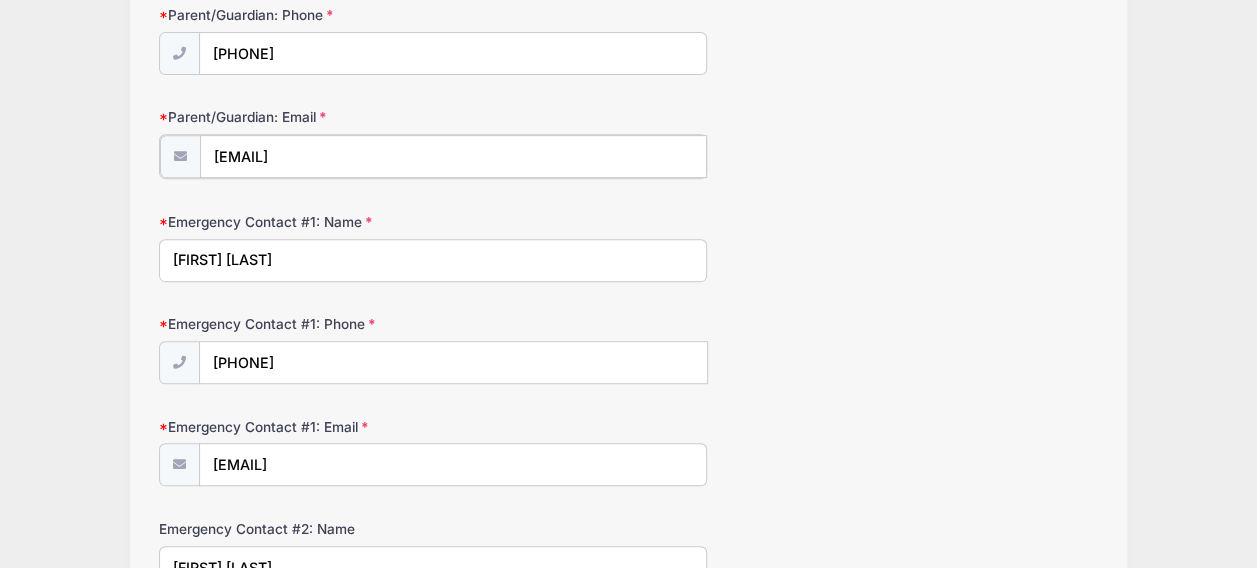 drag, startPoint x: 386, startPoint y: 167, endPoint x: 151, endPoint y: 143, distance: 236.22235 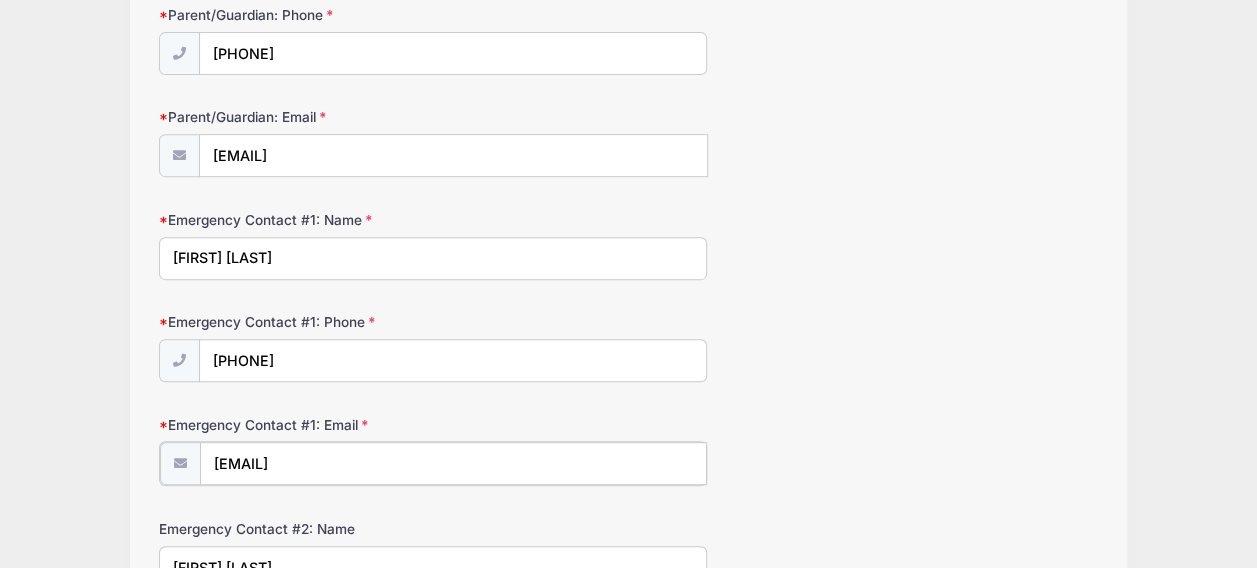 drag, startPoint x: 410, startPoint y: 465, endPoint x: 166, endPoint y: 458, distance: 244.10039 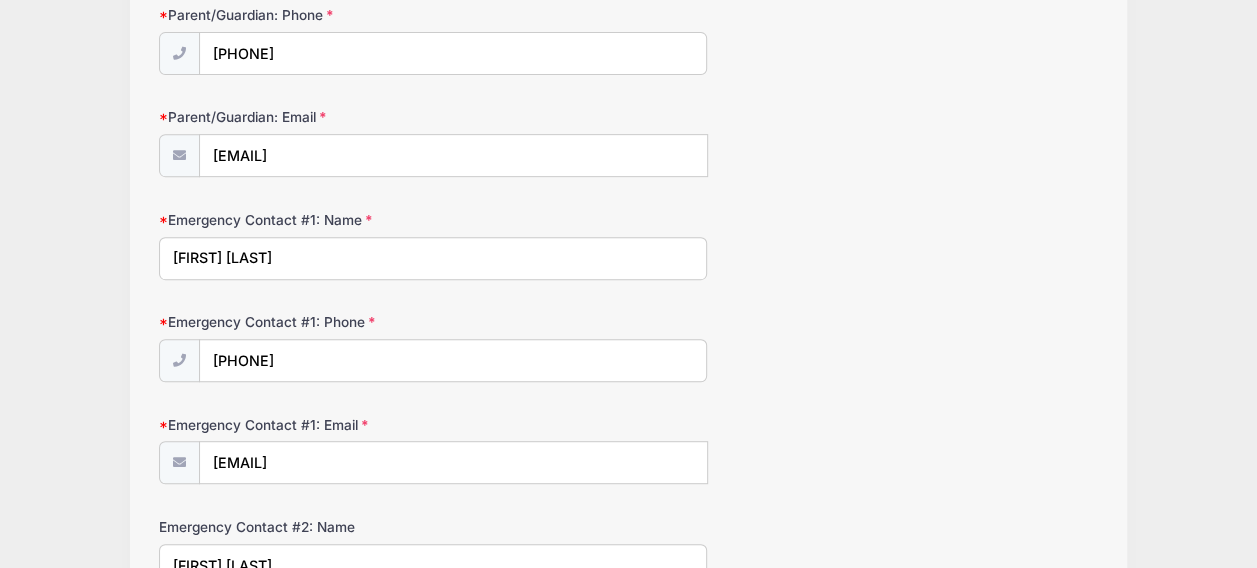 click on "Parent/Guardian: Name
Katie VanWolvelaere
Parent/Guardian: Phone
2624029913
Parent/Guardian: Email
katievw81@gmail.com
Emergency Contact #1: Name" at bounding box center [628, 346] 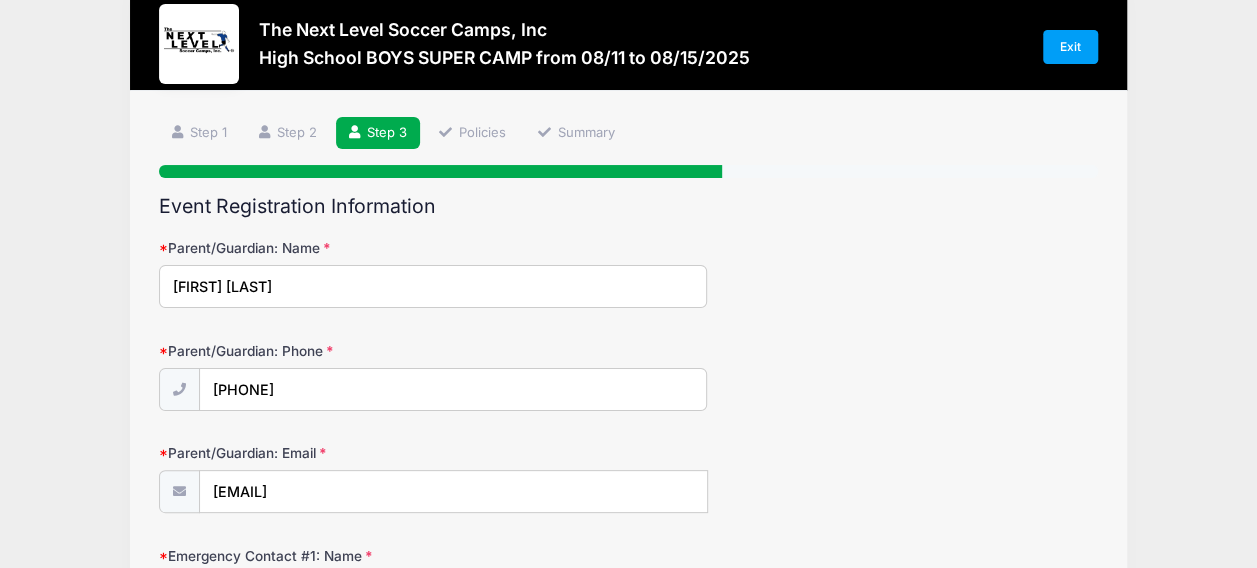 scroll, scrollTop: 0, scrollLeft: 0, axis: both 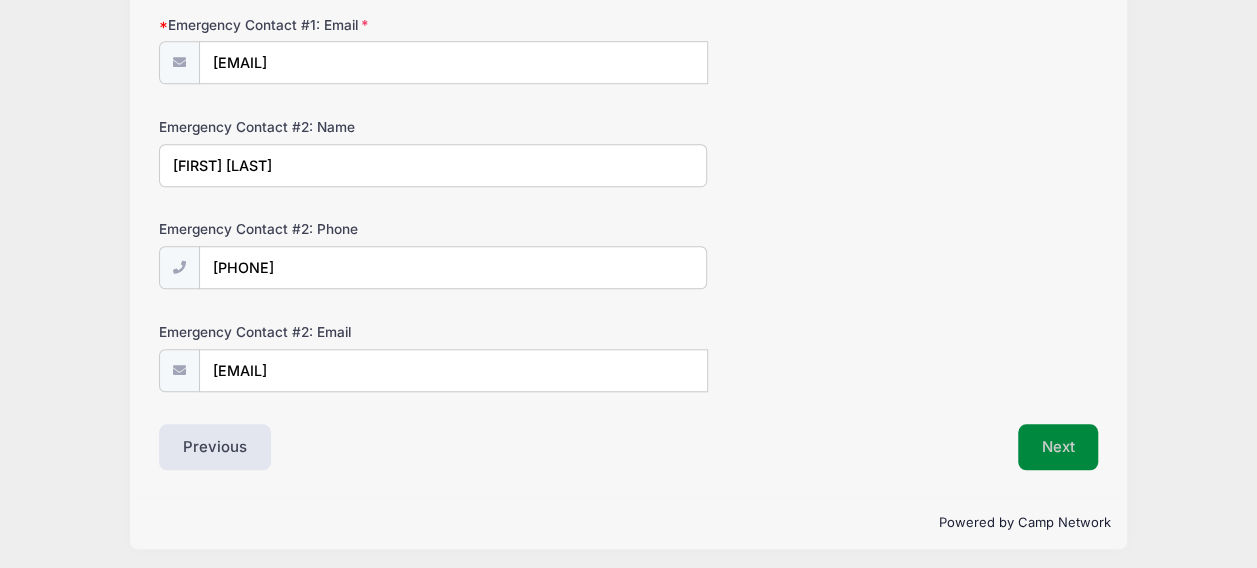 click on "Next" at bounding box center (1058, 447) 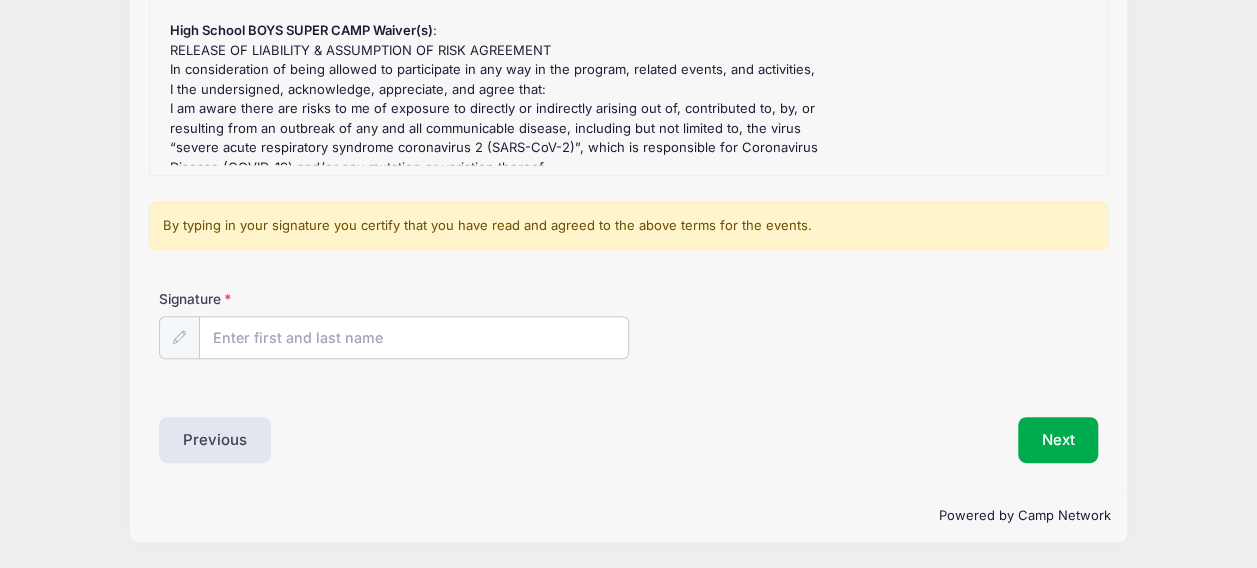 scroll, scrollTop: 21, scrollLeft: 0, axis: vertical 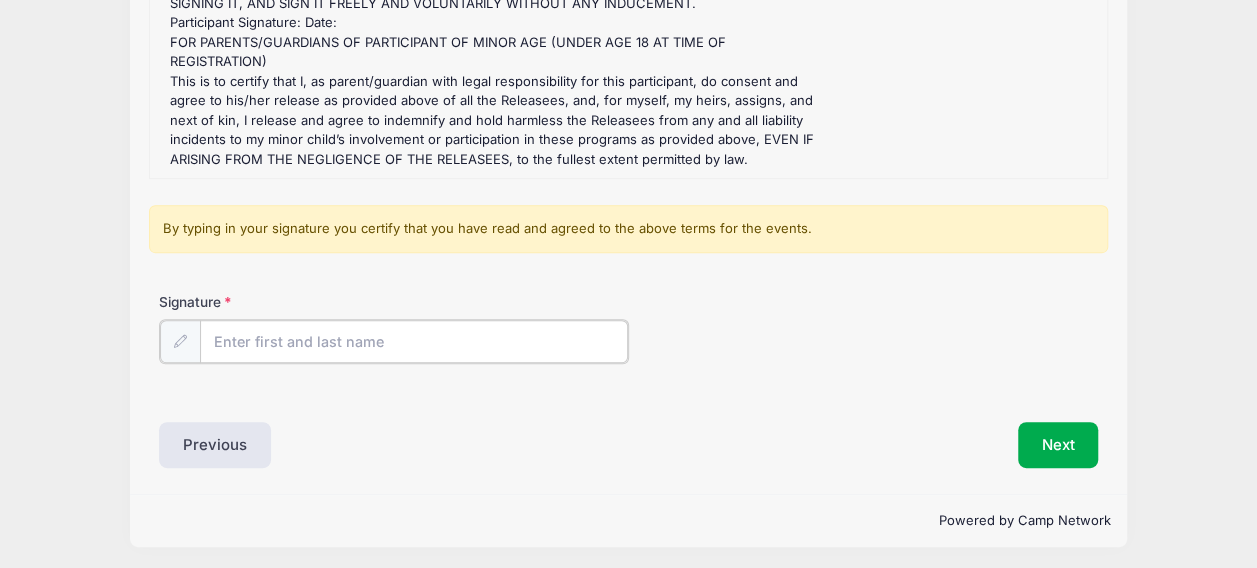 click on "Signature" at bounding box center (414, 341) 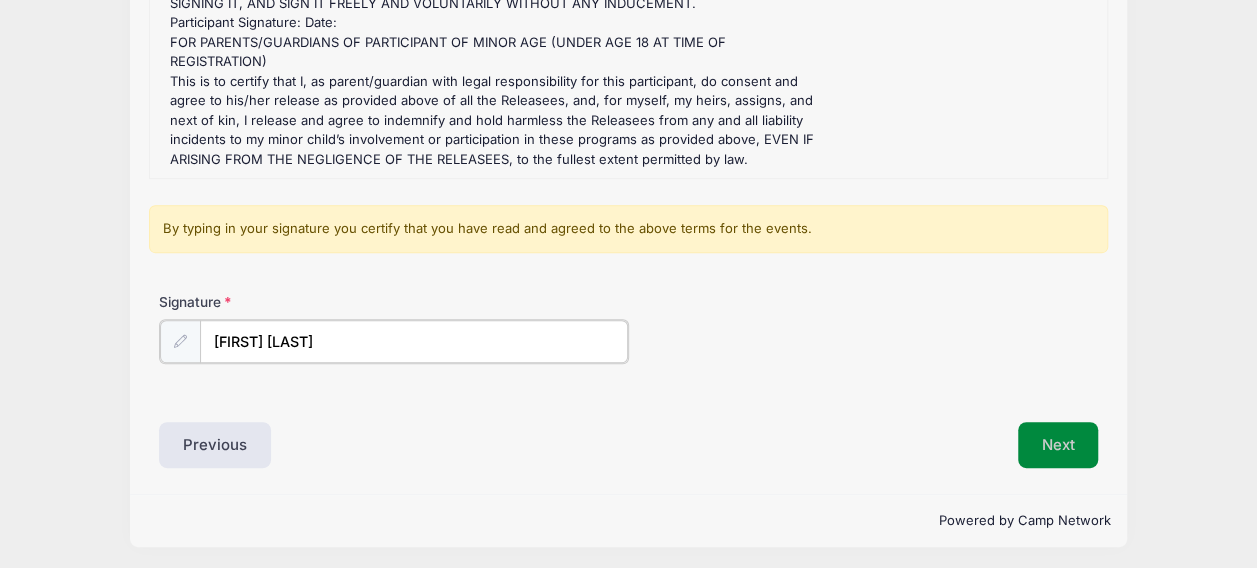 type on "[FIRST] [LAST]" 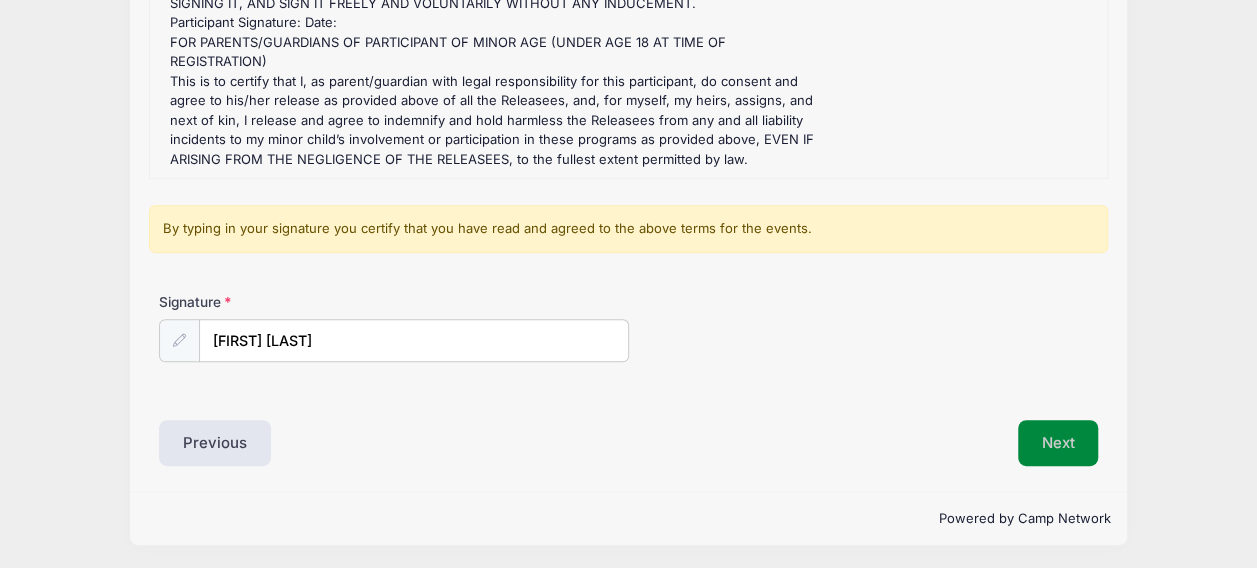 click on "Next" at bounding box center [1058, 443] 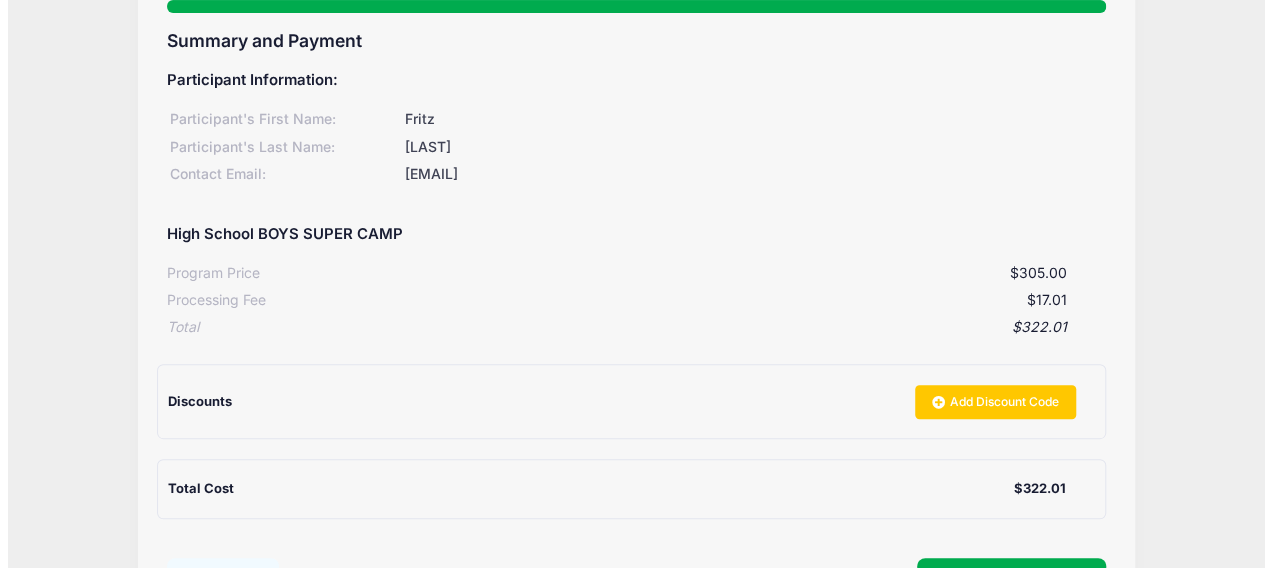 scroll, scrollTop: 300, scrollLeft: 0, axis: vertical 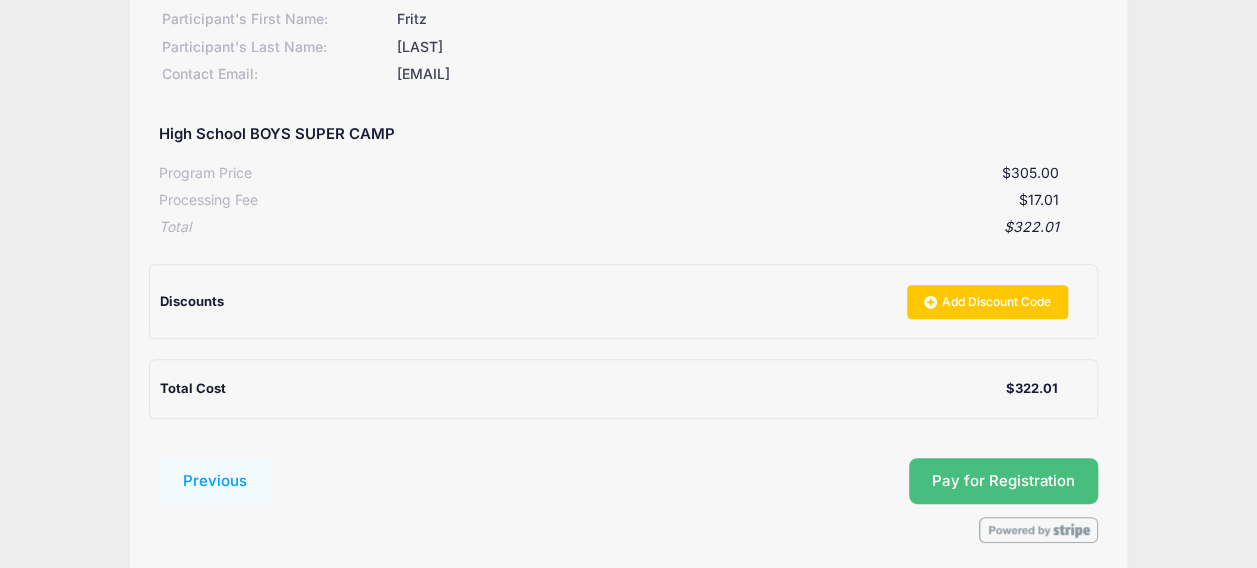 click on "Pay for Registration" at bounding box center (1003, 481) 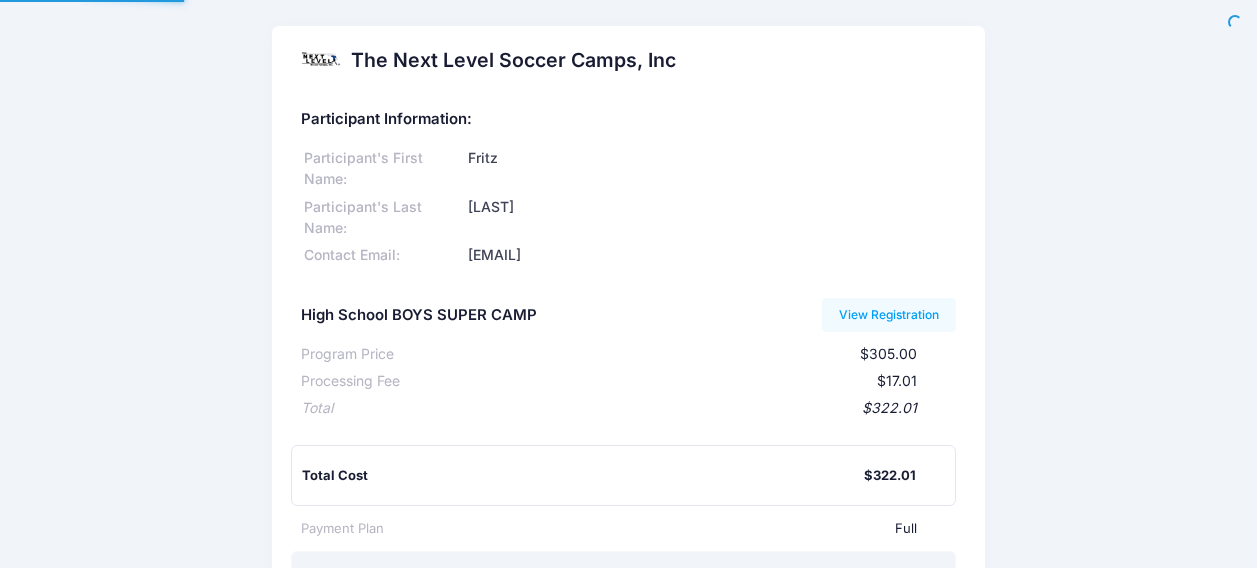 scroll, scrollTop: 0, scrollLeft: 0, axis: both 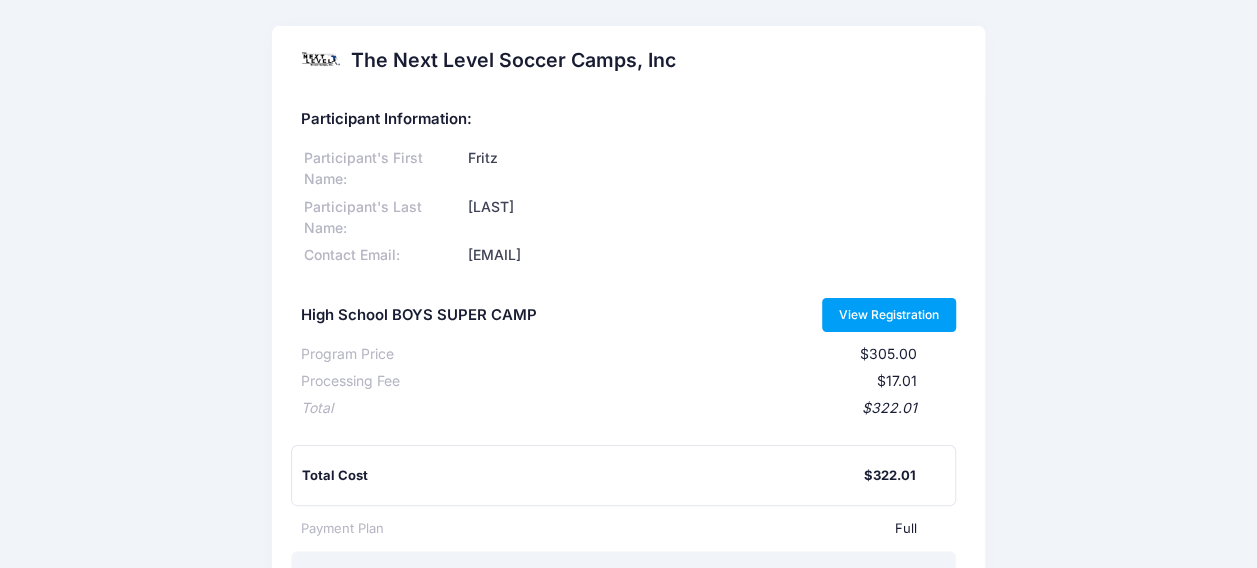 click on "View Registration" at bounding box center [889, 315] 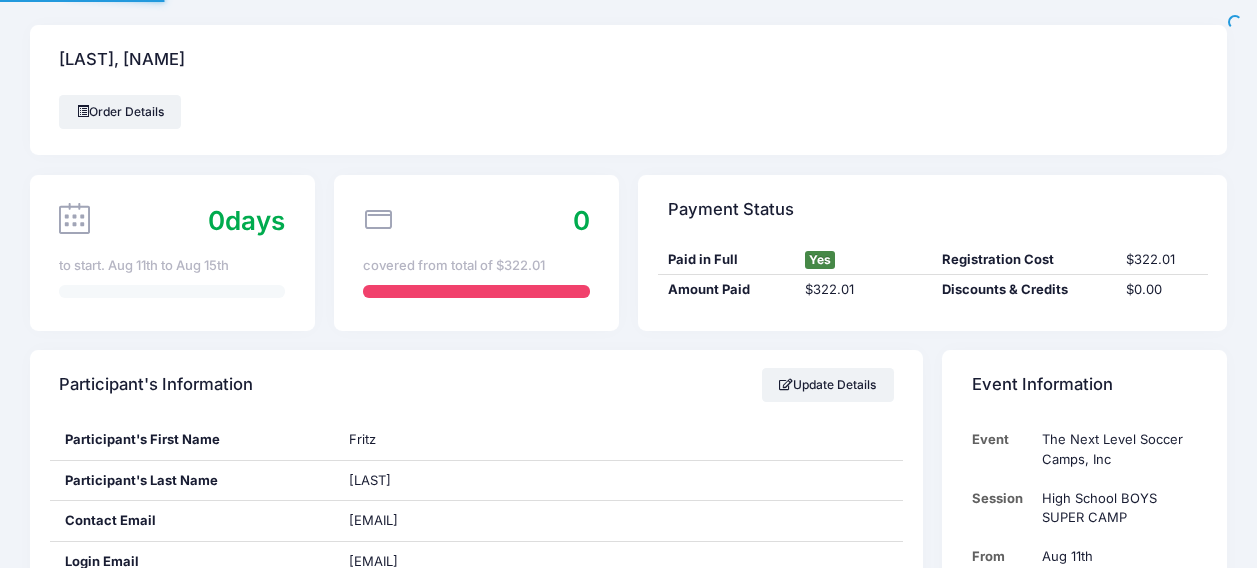 scroll, scrollTop: 0, scrollLeft: 0, axis: both 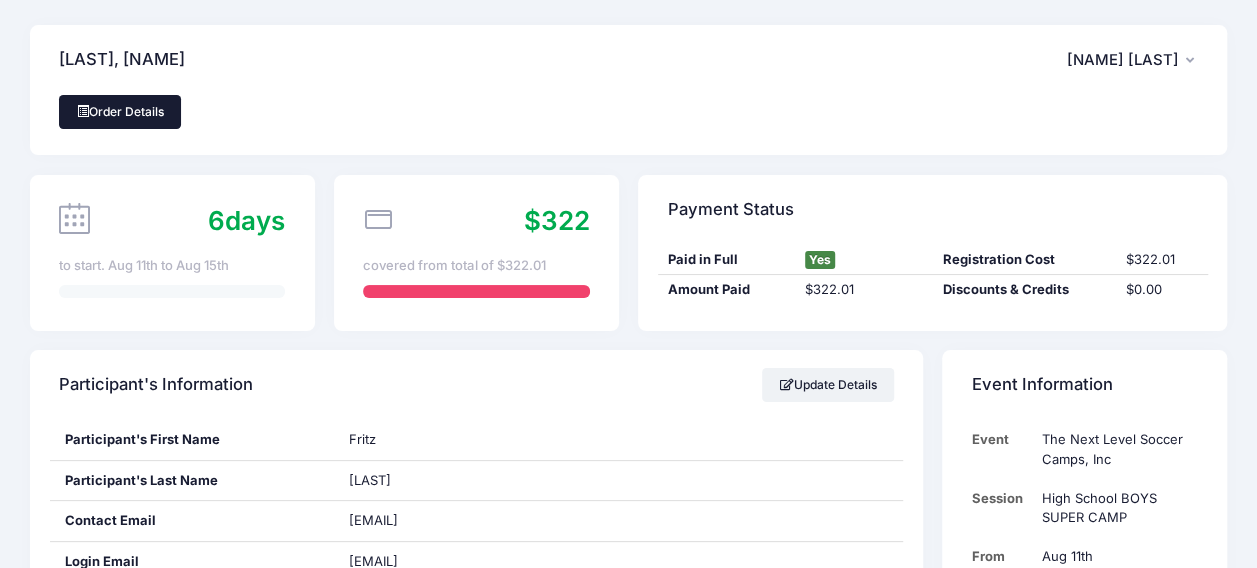 click on "Order Details" at bounding box center [120, 112] 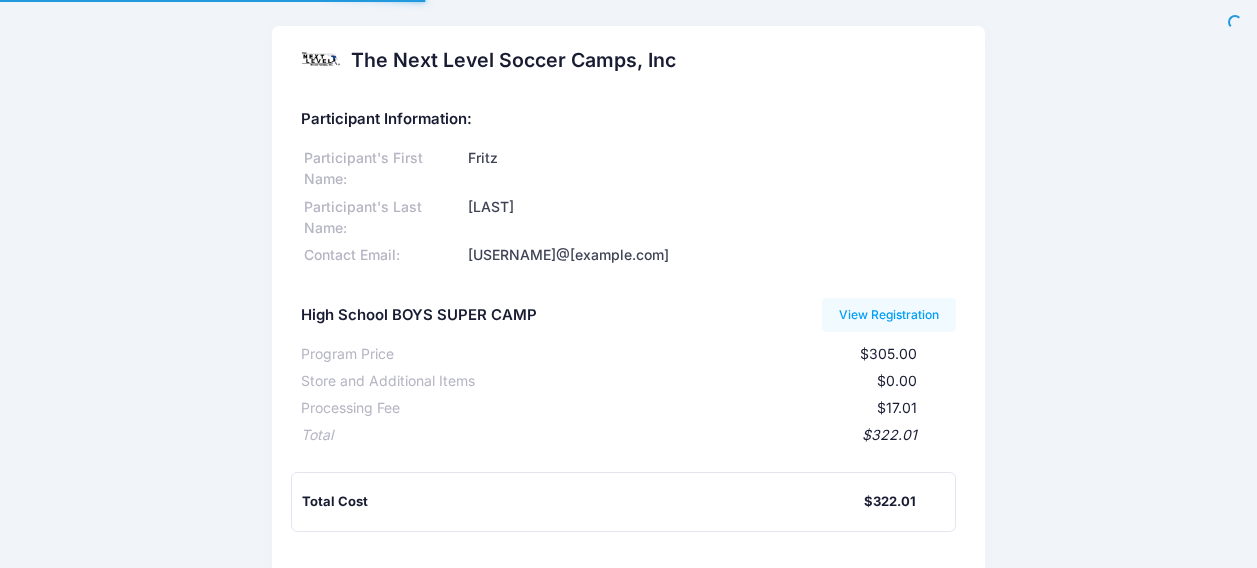 scroll, scrollTop: 0, scrollLeft: 0, axis: both 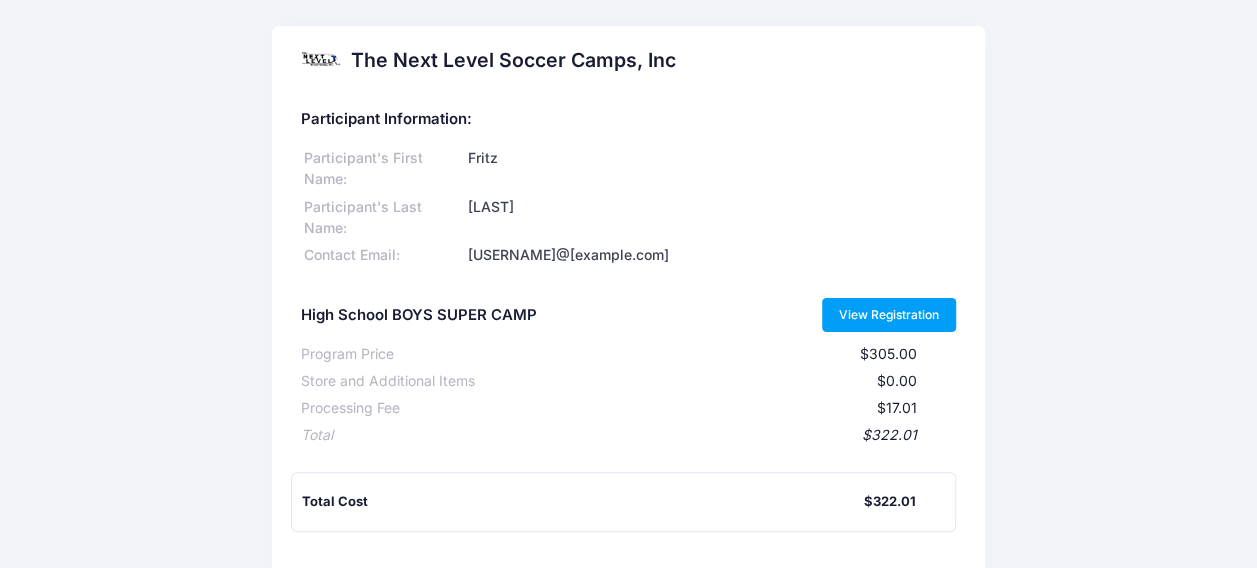click on "View Registration" at bounding box center [889, 315] 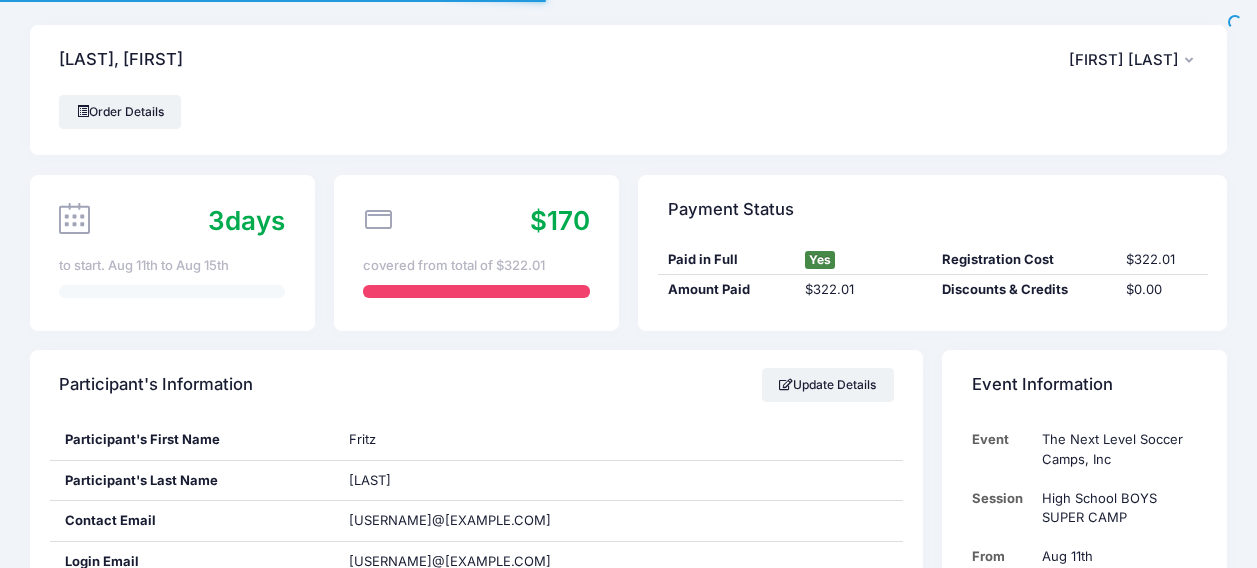 scroll, scrollTop: 0, scrollLeft: 0, axis: both 